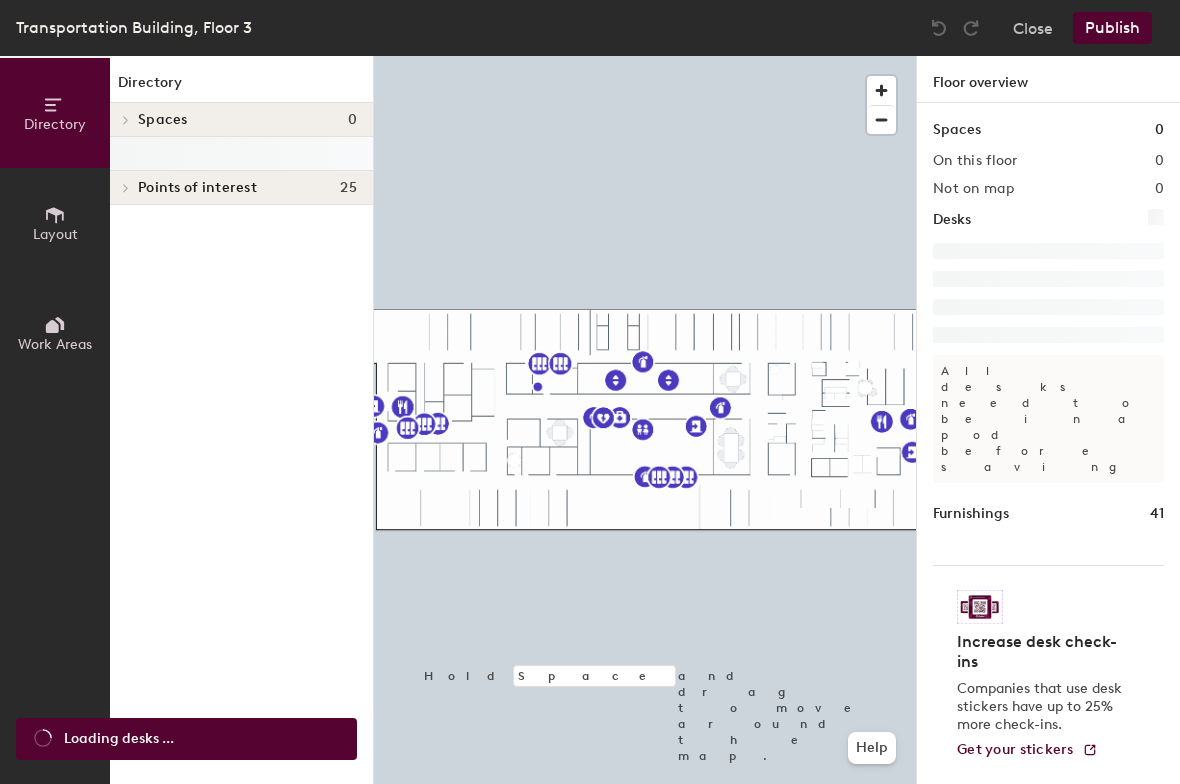 scroll, scrollTop: 0, scrollLeft: 0, axis: both 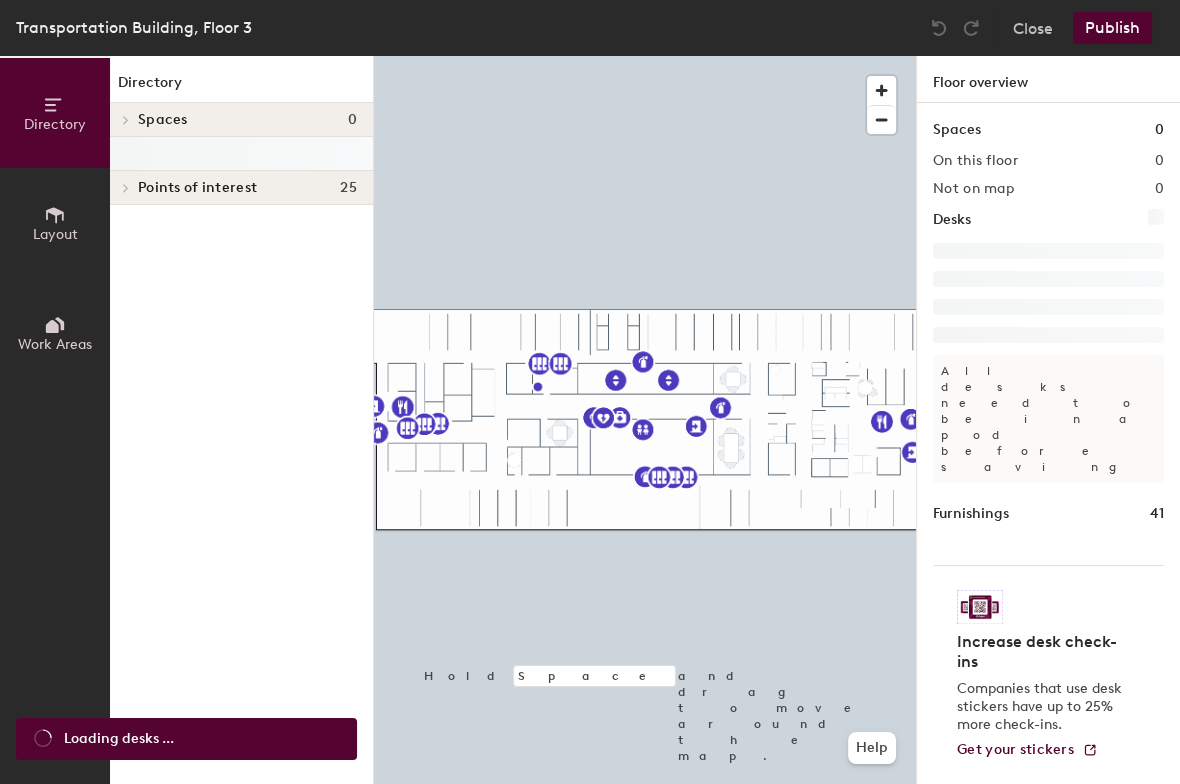 click on "Spaces" 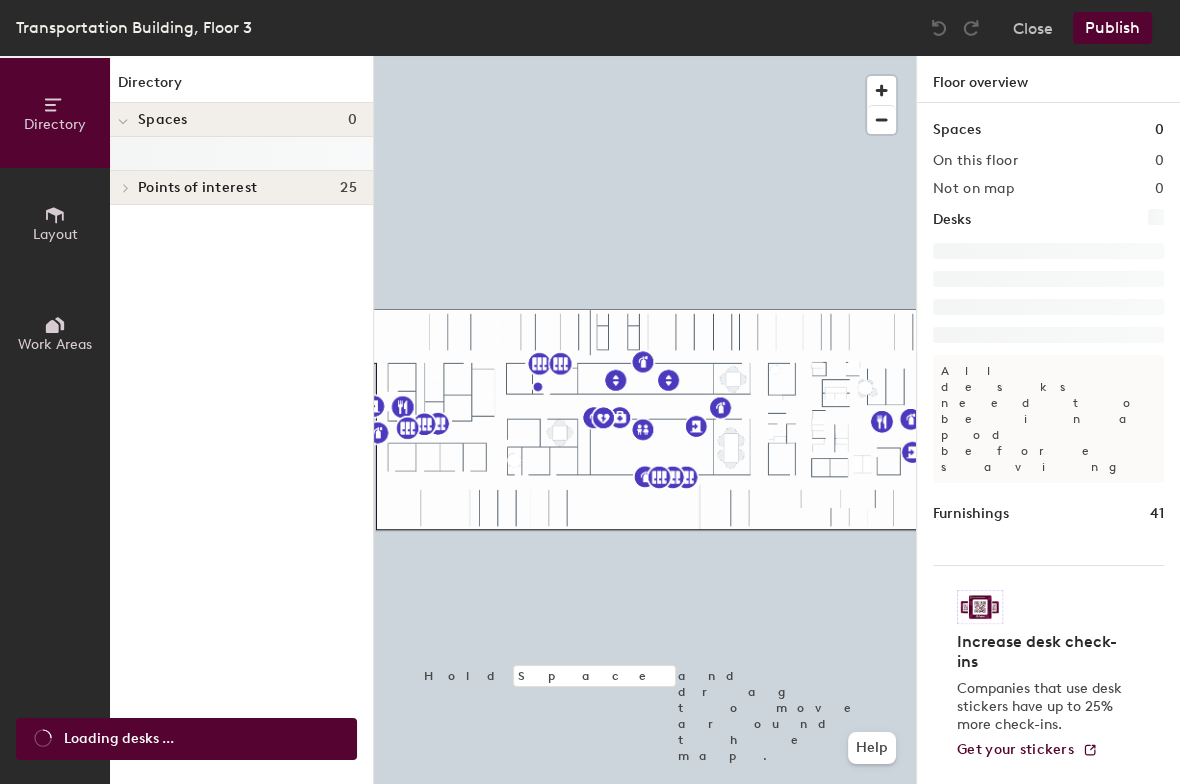 click on "Spaces" 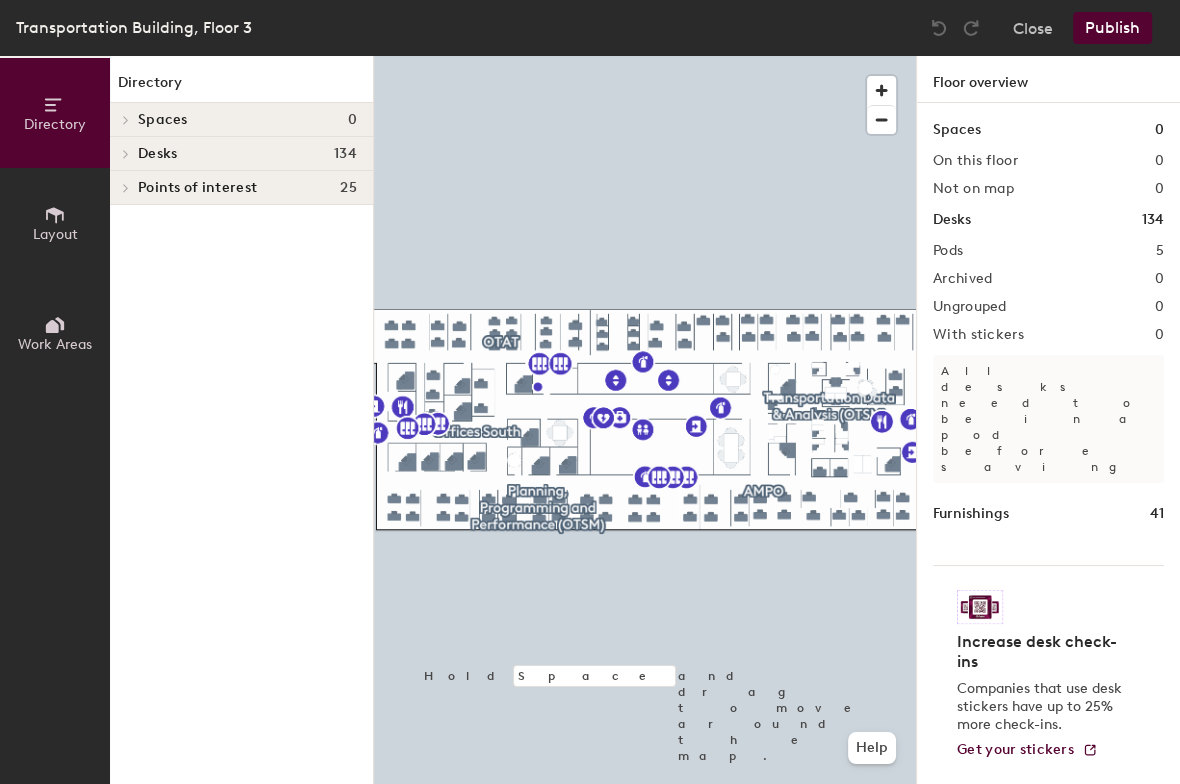 click on "Desks" 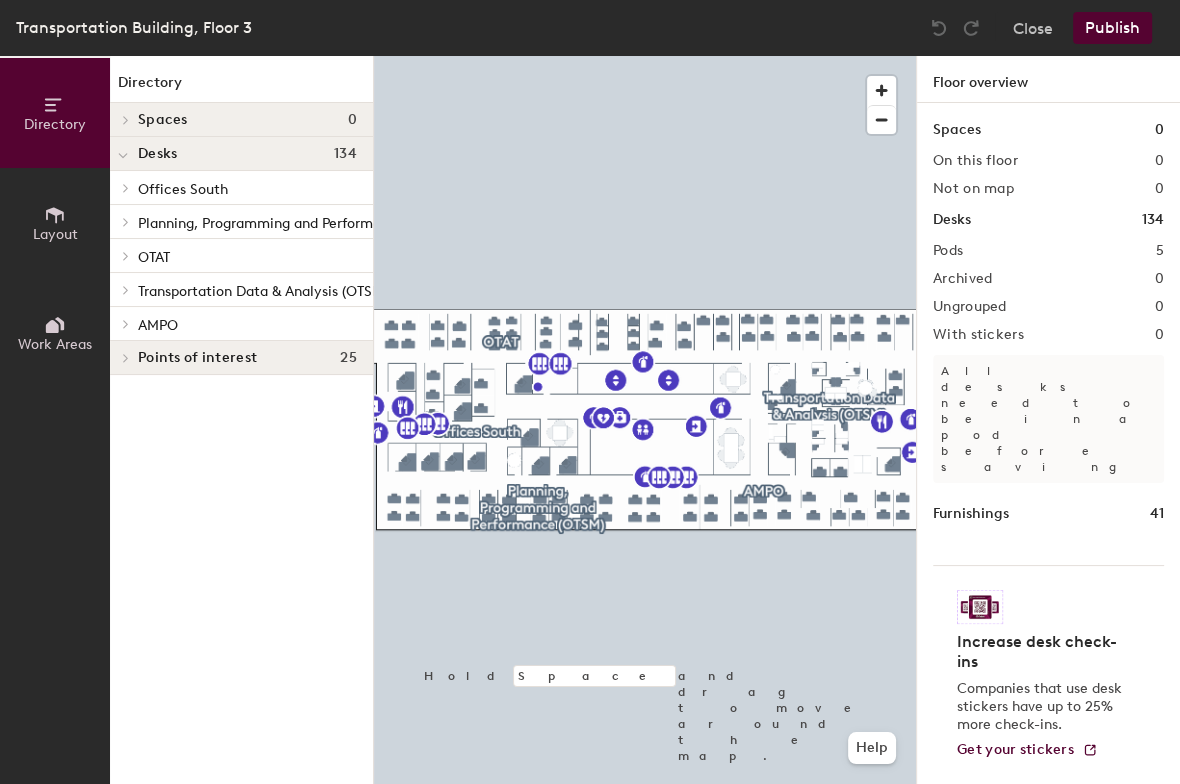 click on "Planning, Programming and Performance (OTSM)" 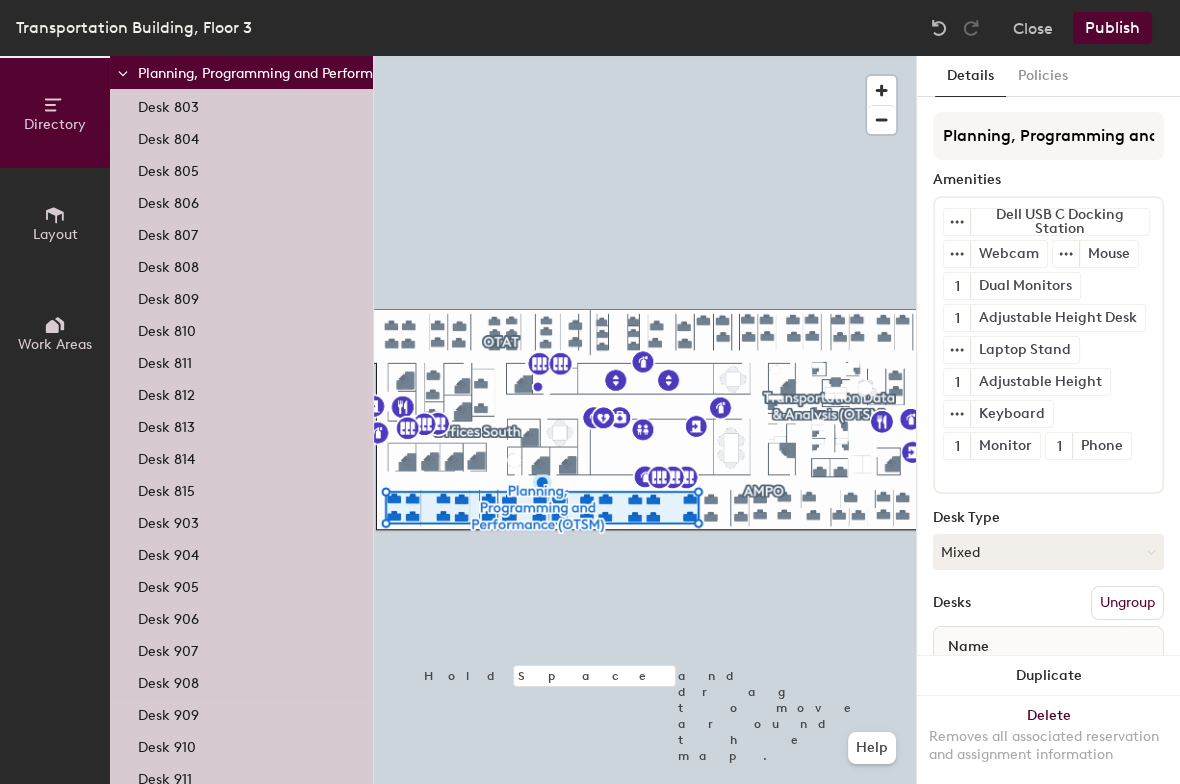 scroll, scrollTop: 300, scrollLeft: 0, axis: vertical 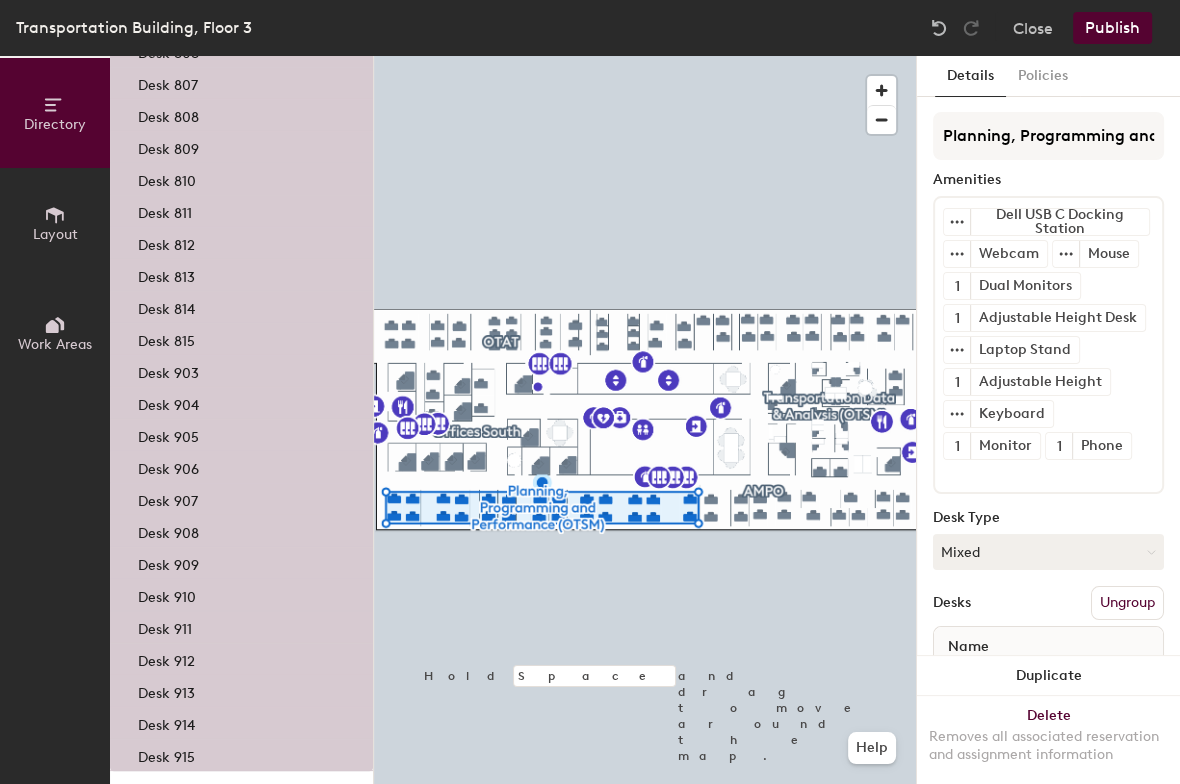 click on "Desk 911" 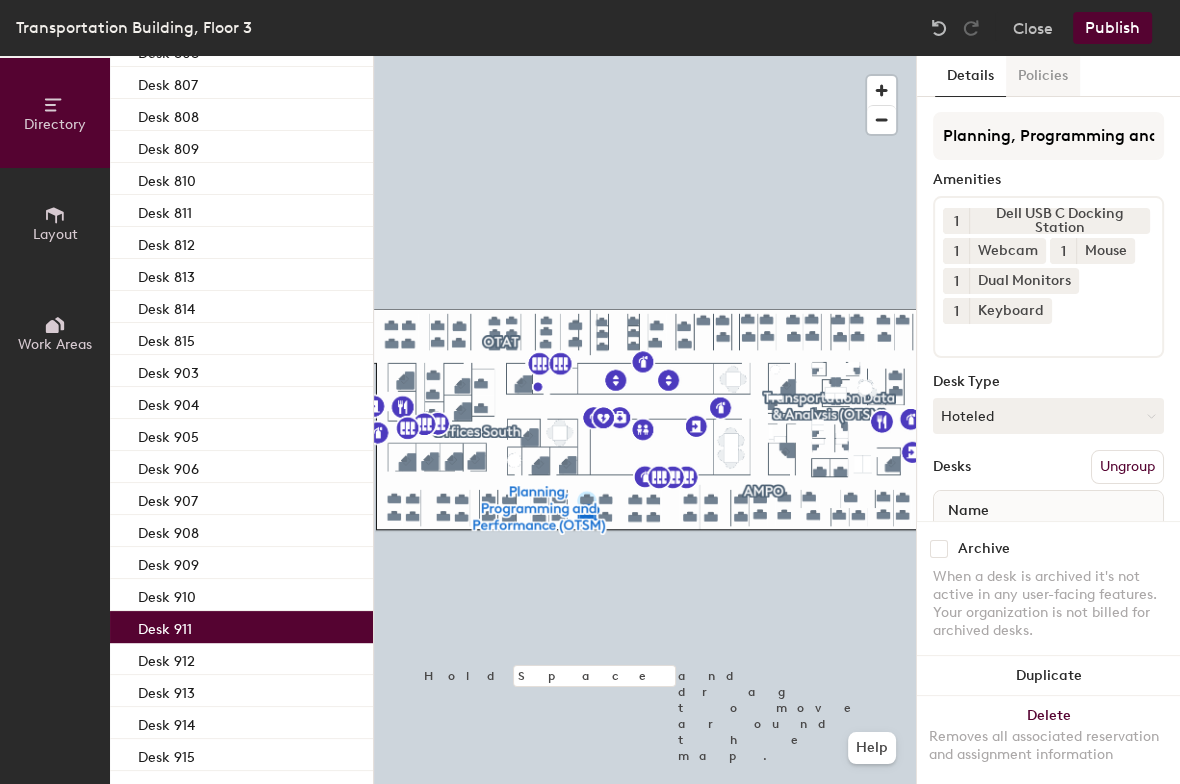 click on "Policies" 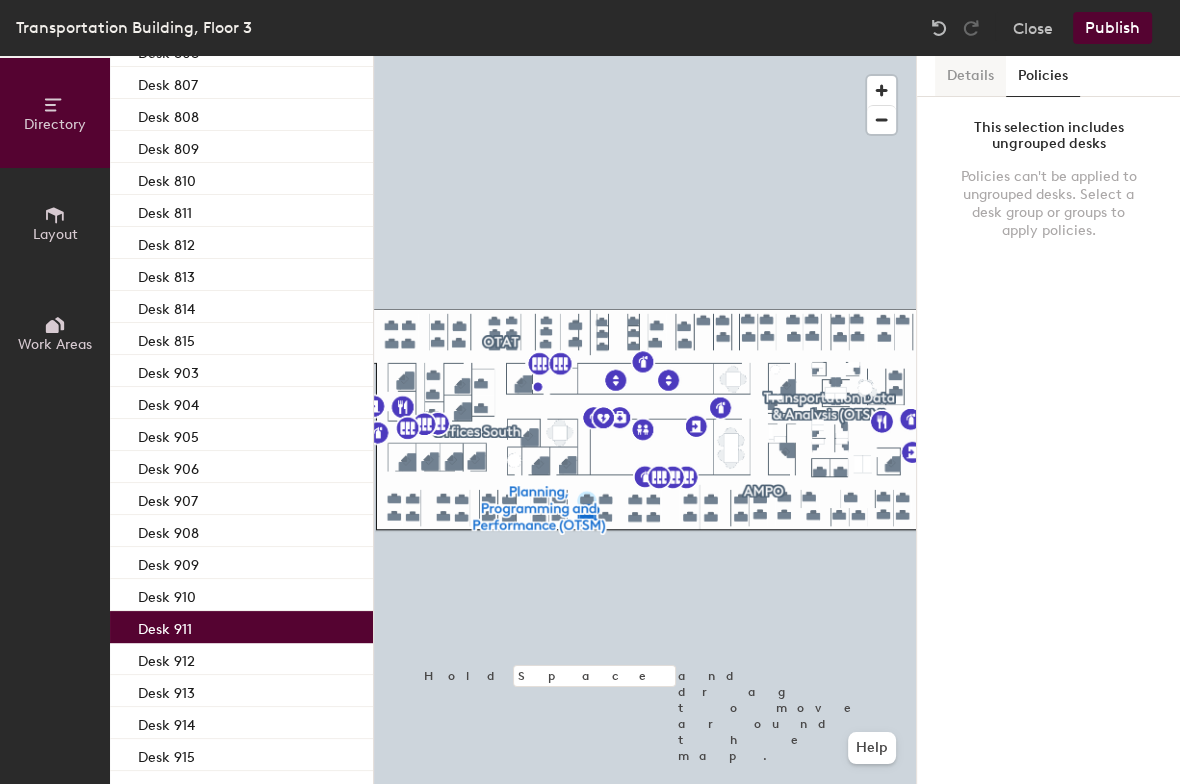 click on "Details" 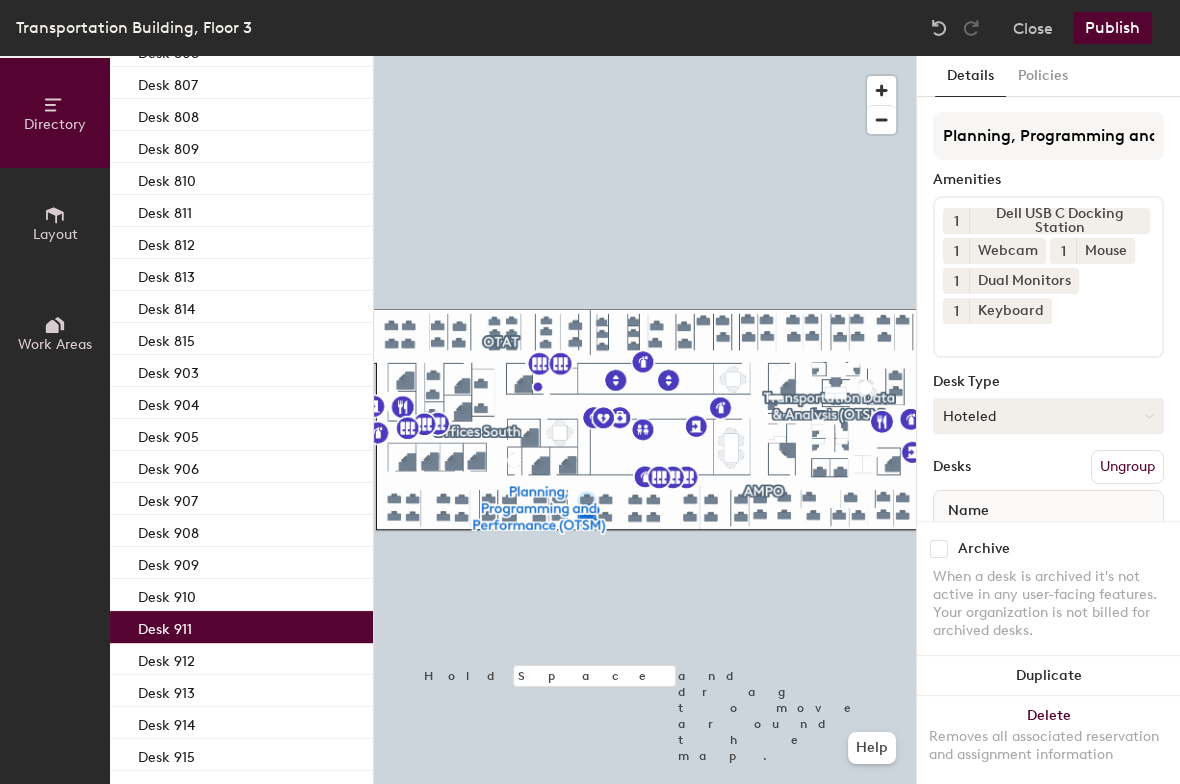 click on "Hoteled" 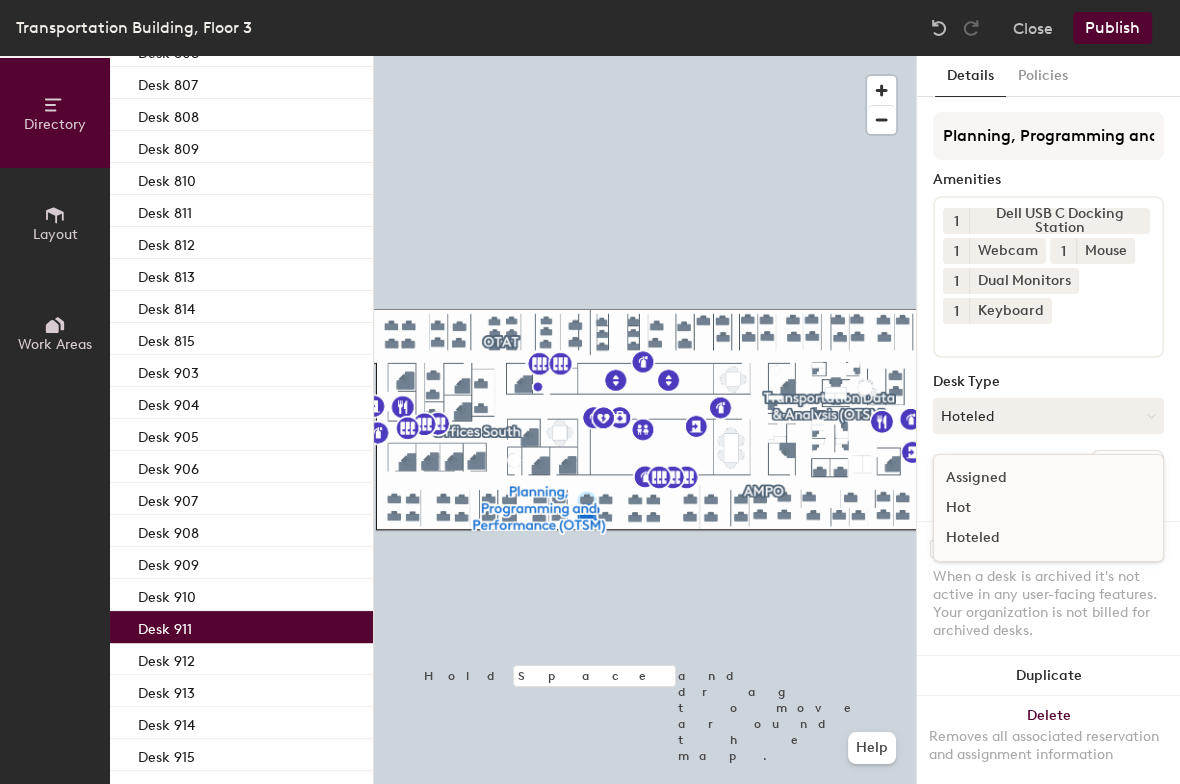 click on "Assigned" 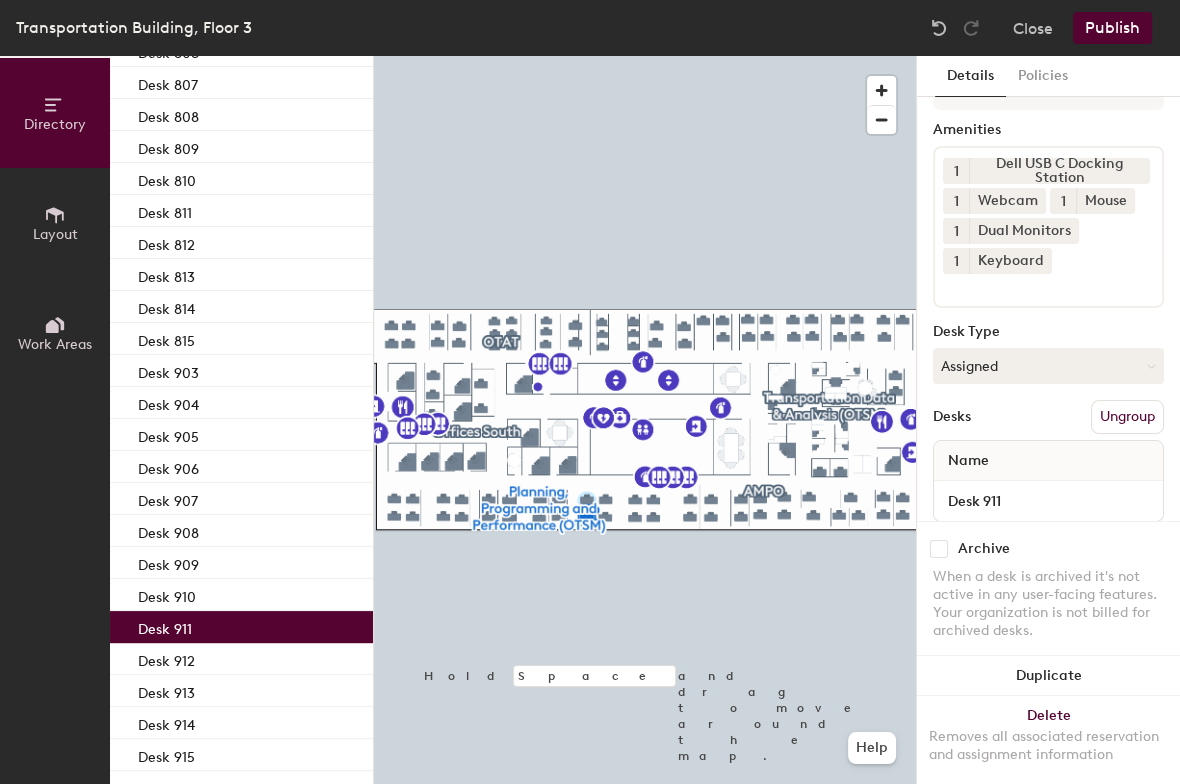 scroll, scrollTop: 125, scrollLeft: 0, axis: vertical 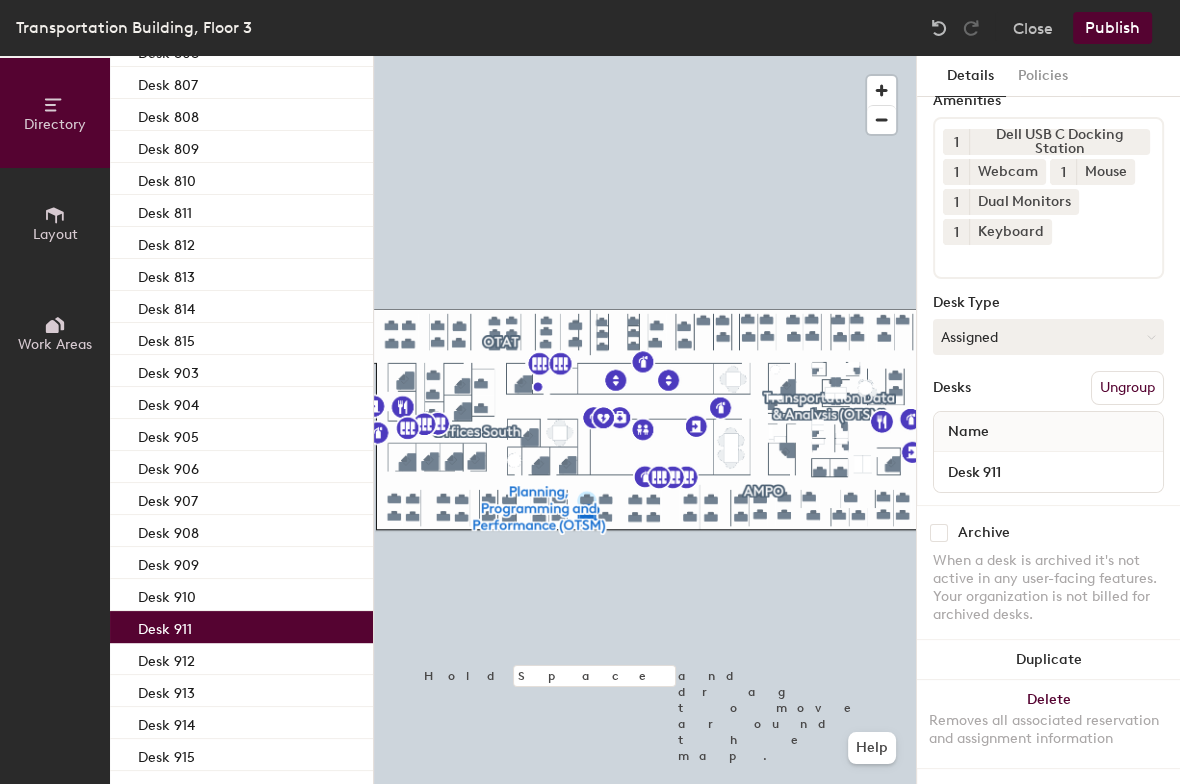 click on "Publish" 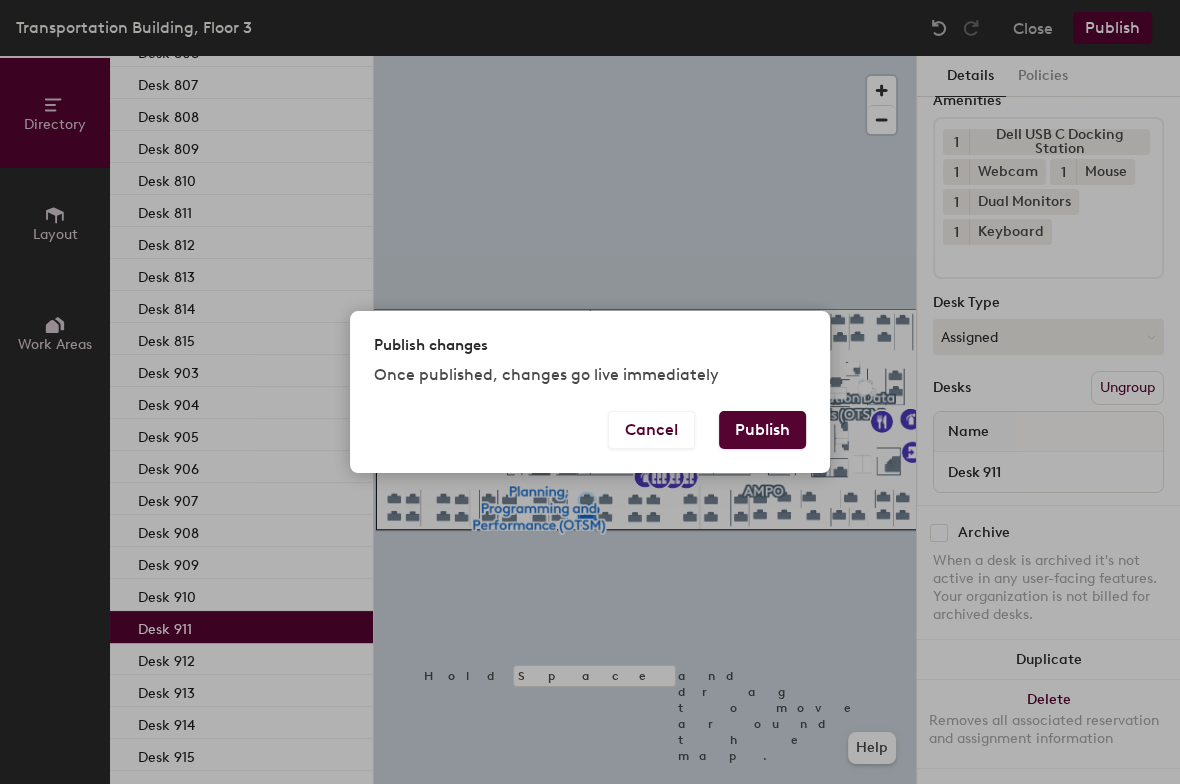 click on "Publish" at bounding box center [762, 430] 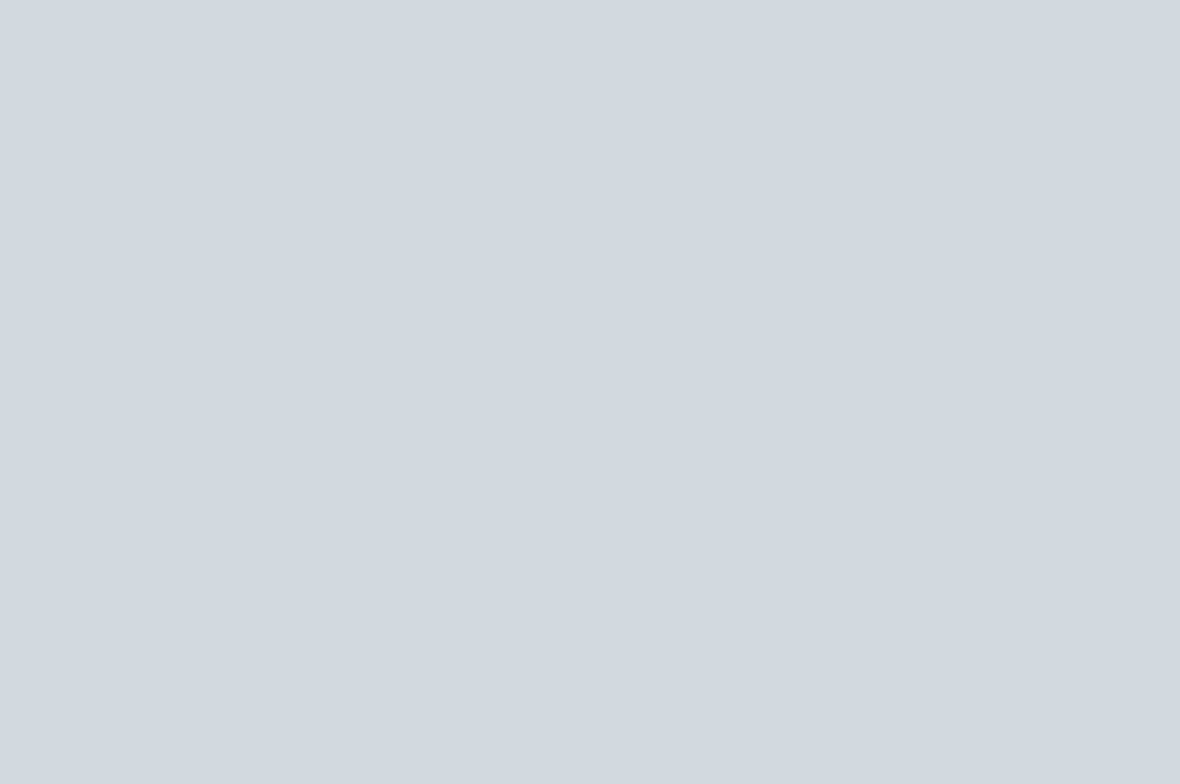 scroll, scrollTop: 0, scrollLeft: 0, axis: both 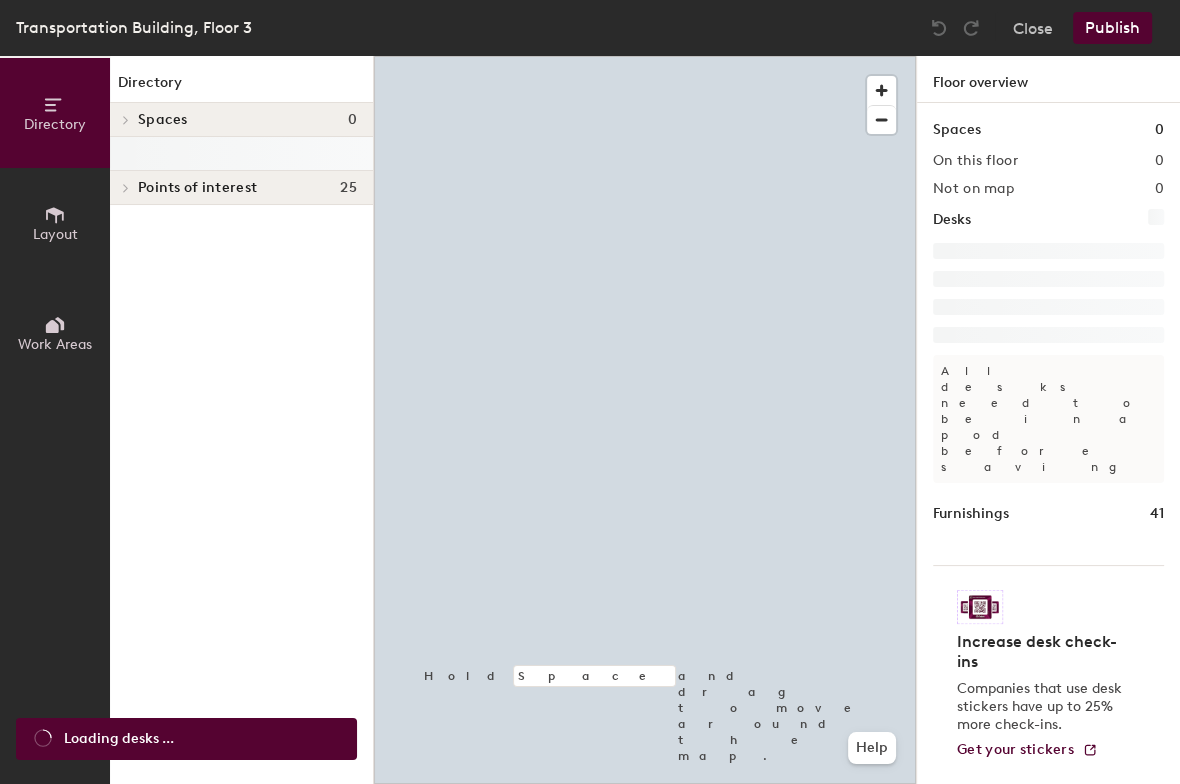 click on "Spaces 0" 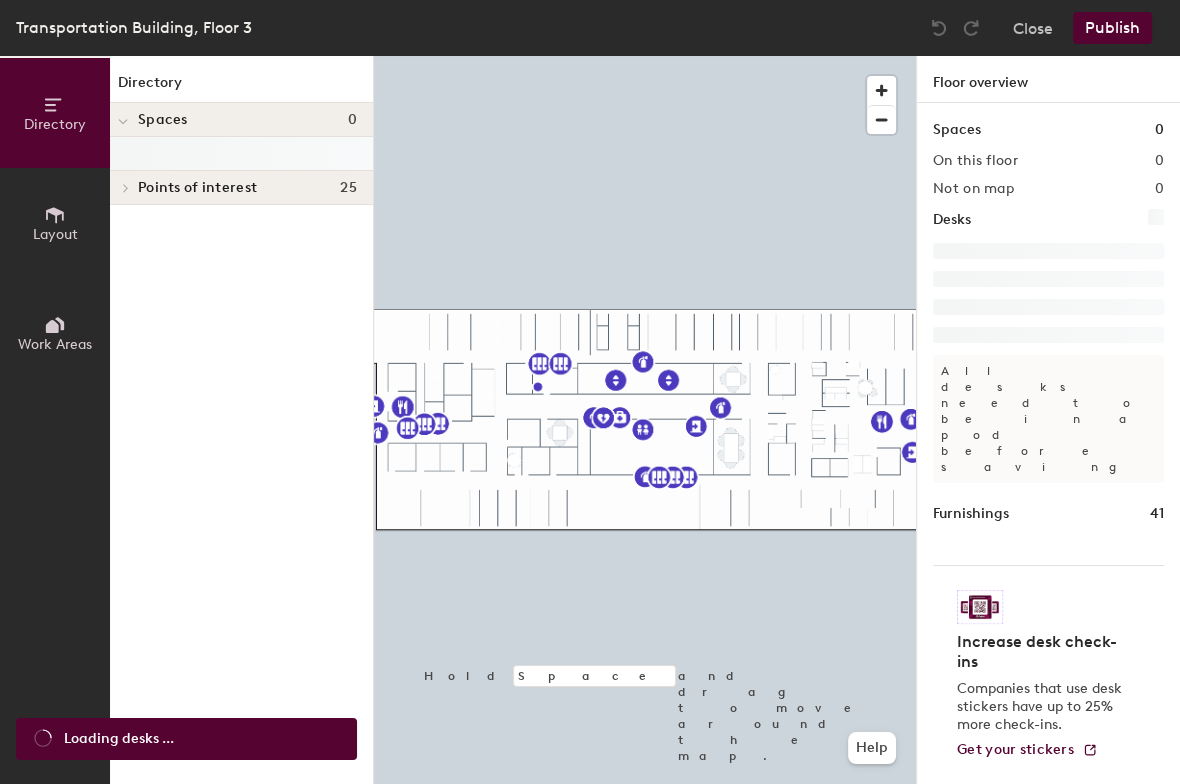 click on "Spaces" 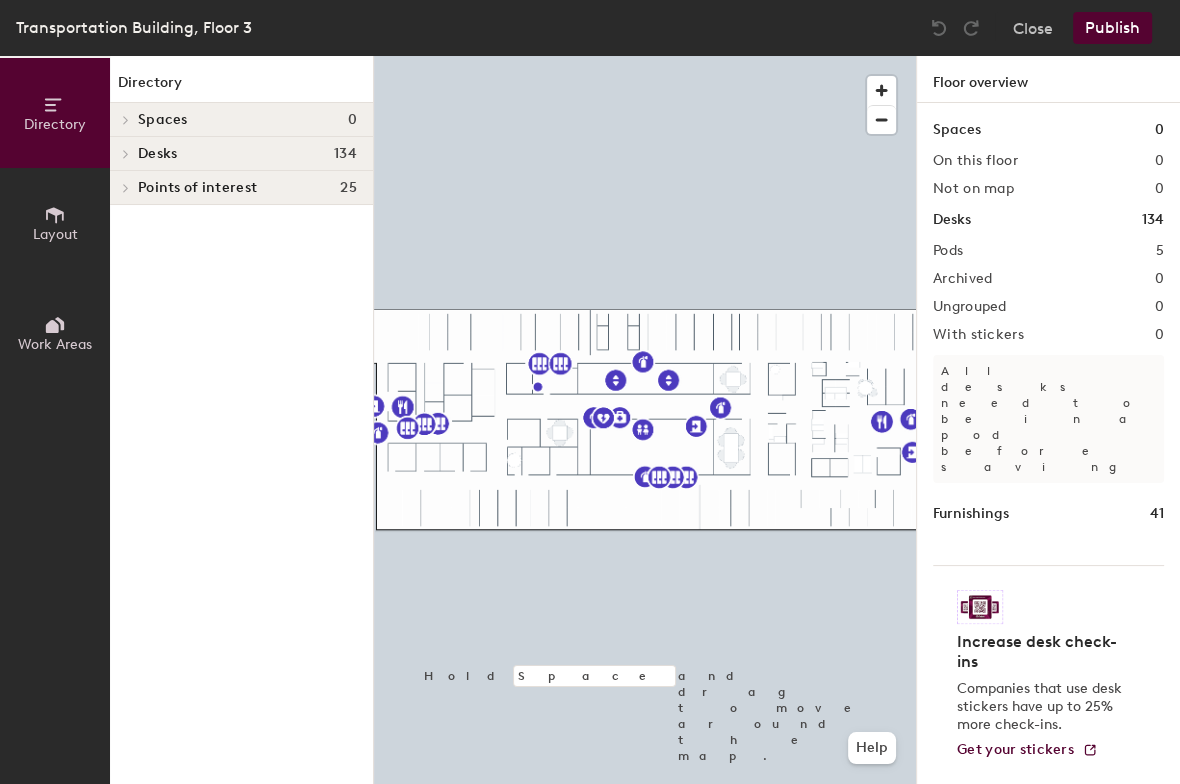 click on "Spaces" 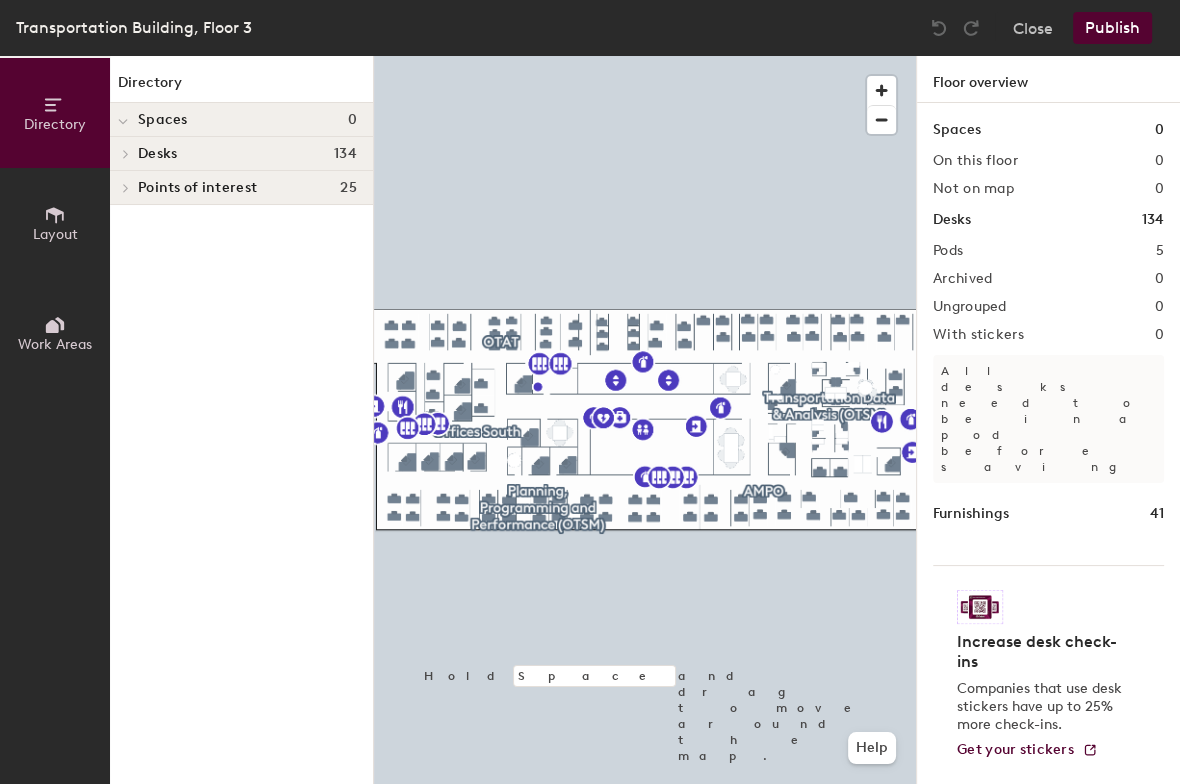 click 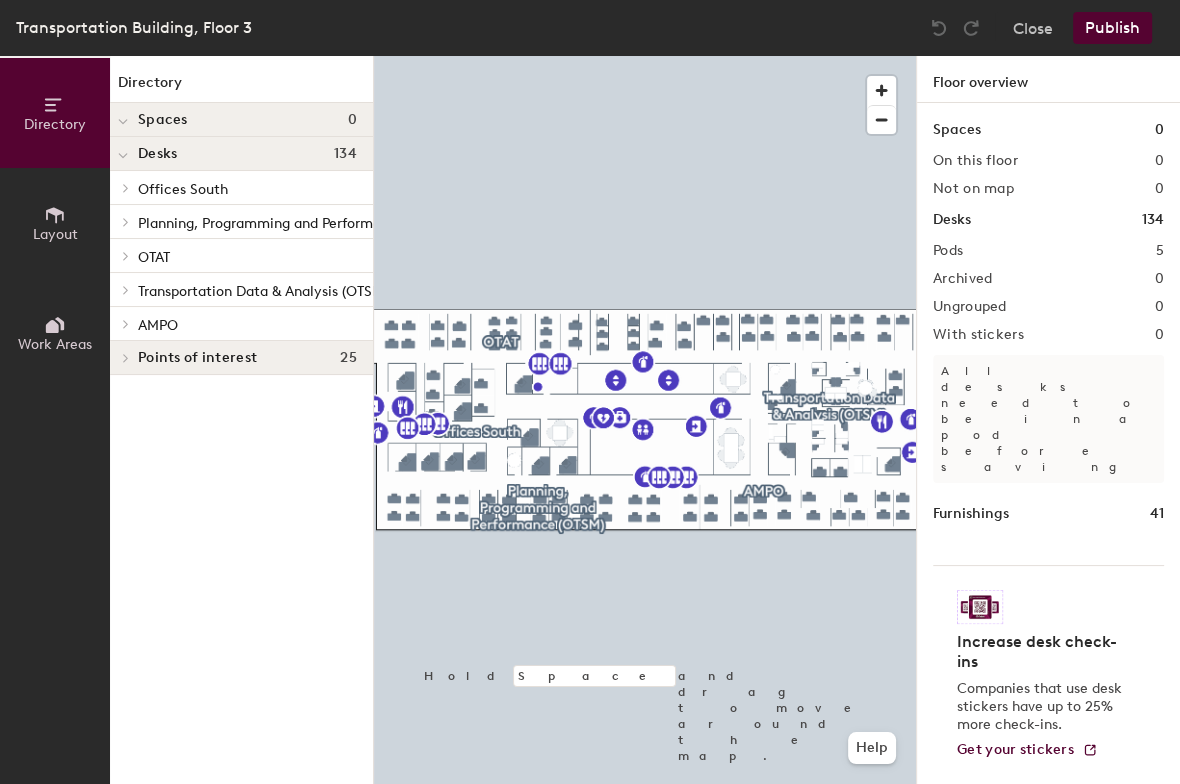 click on "Planning, Programming and Performance (OTSM)" 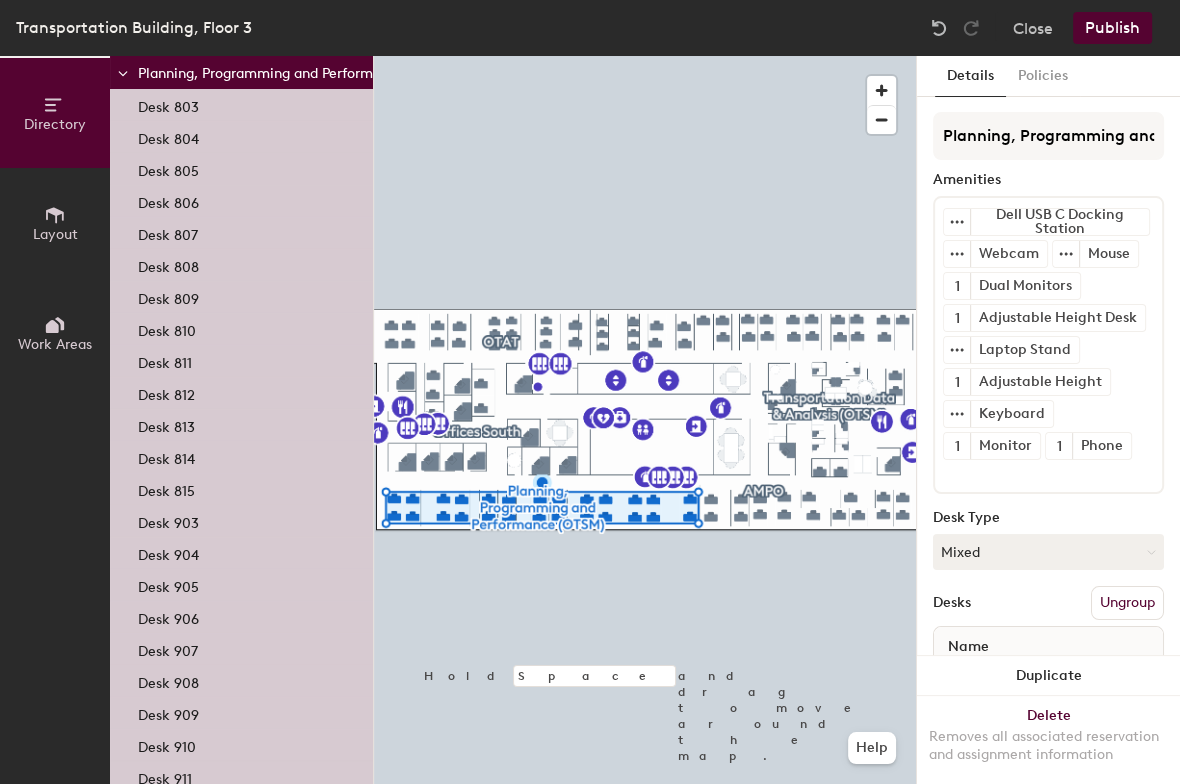 scroll, scrollTop: 250, scrollLeft: 0, axis: vertical 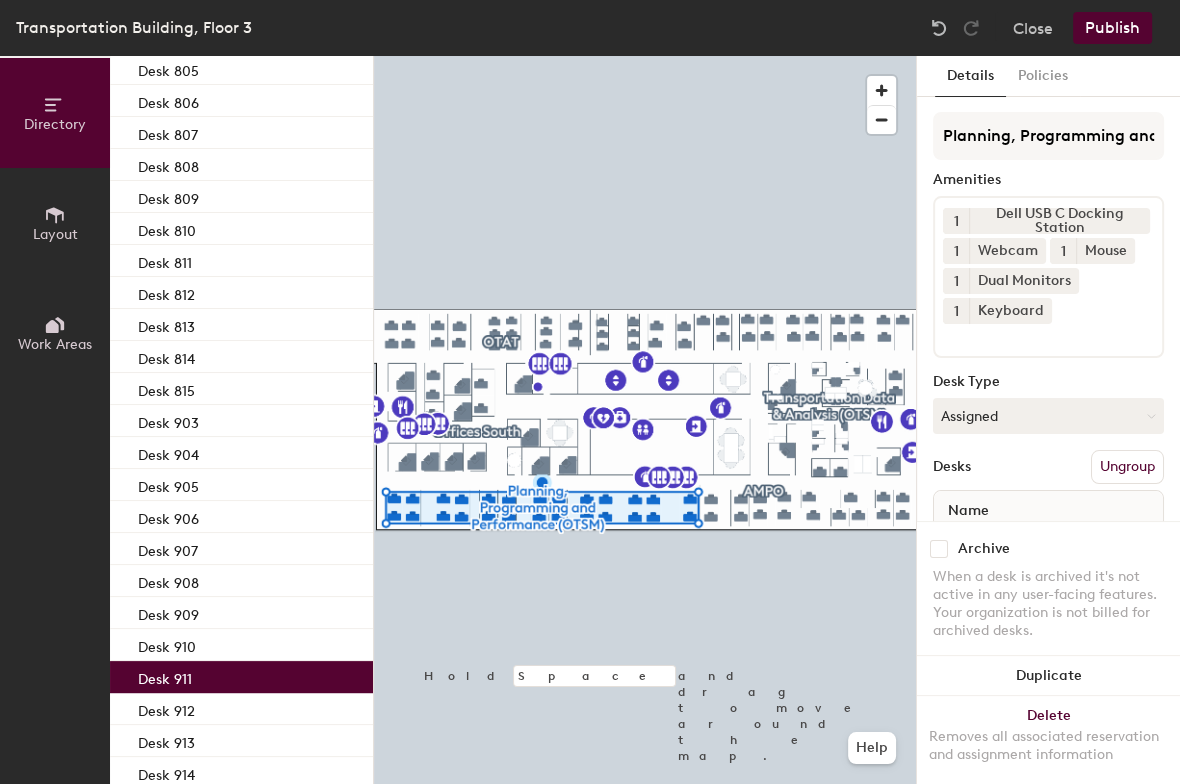 click on "Desk 911" 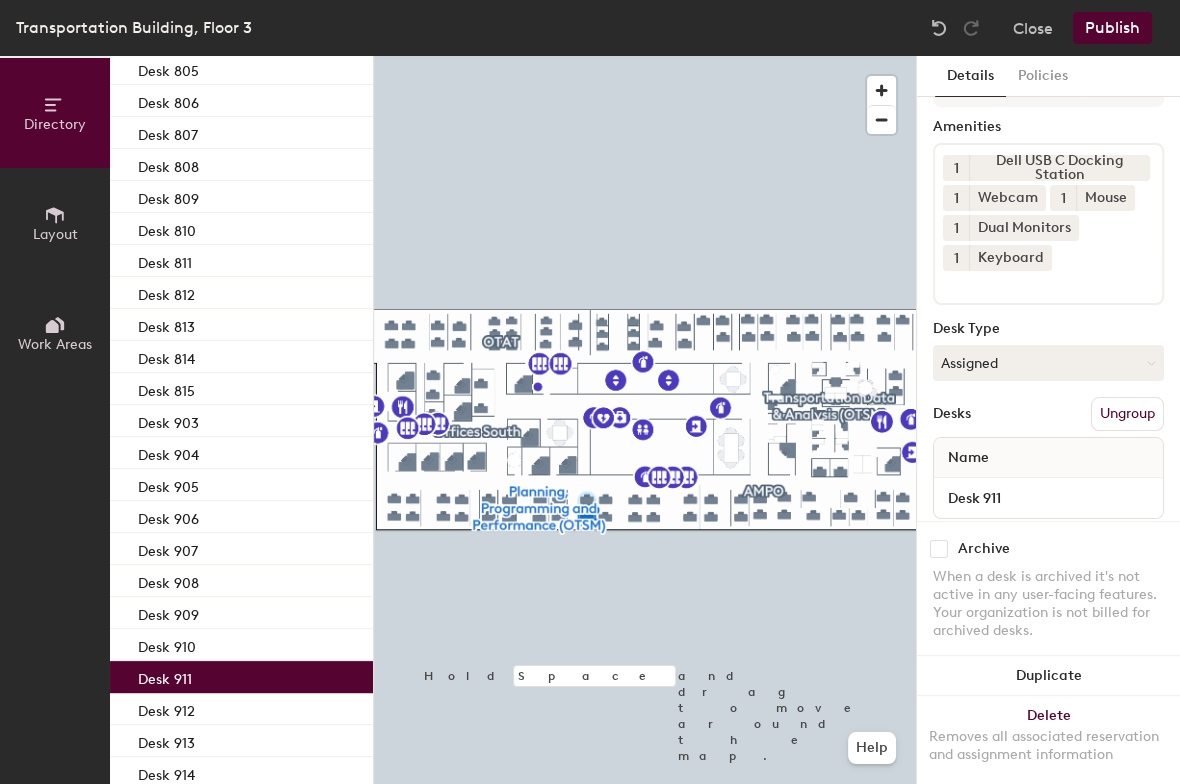scroll, scrollTop: 125, scrollLeft: 0, axis: vertical 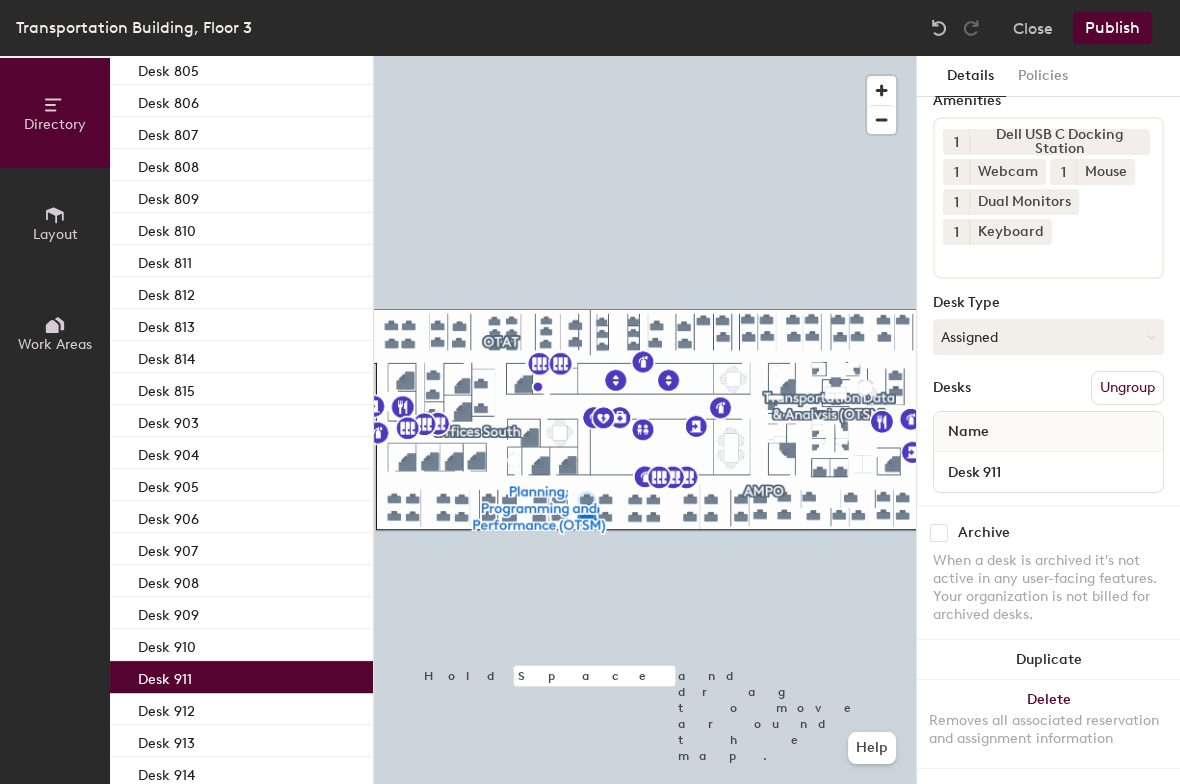 click on "Name" 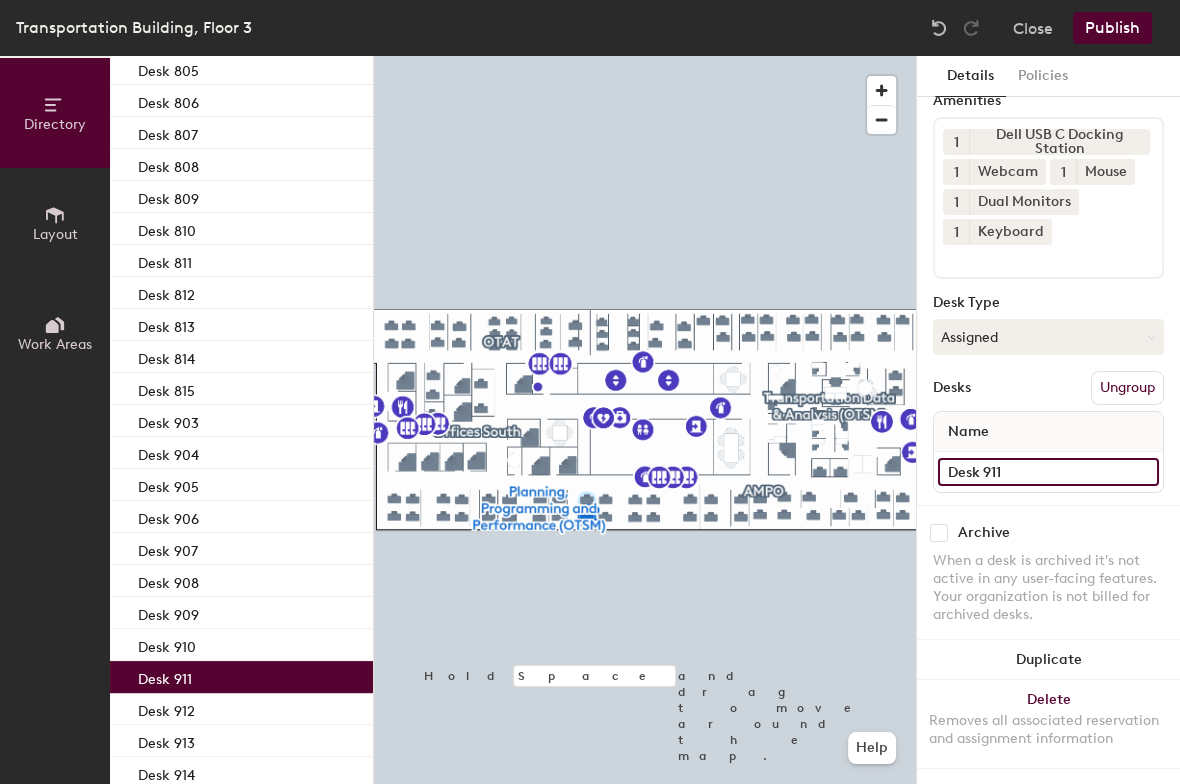 click on "Desk 911" 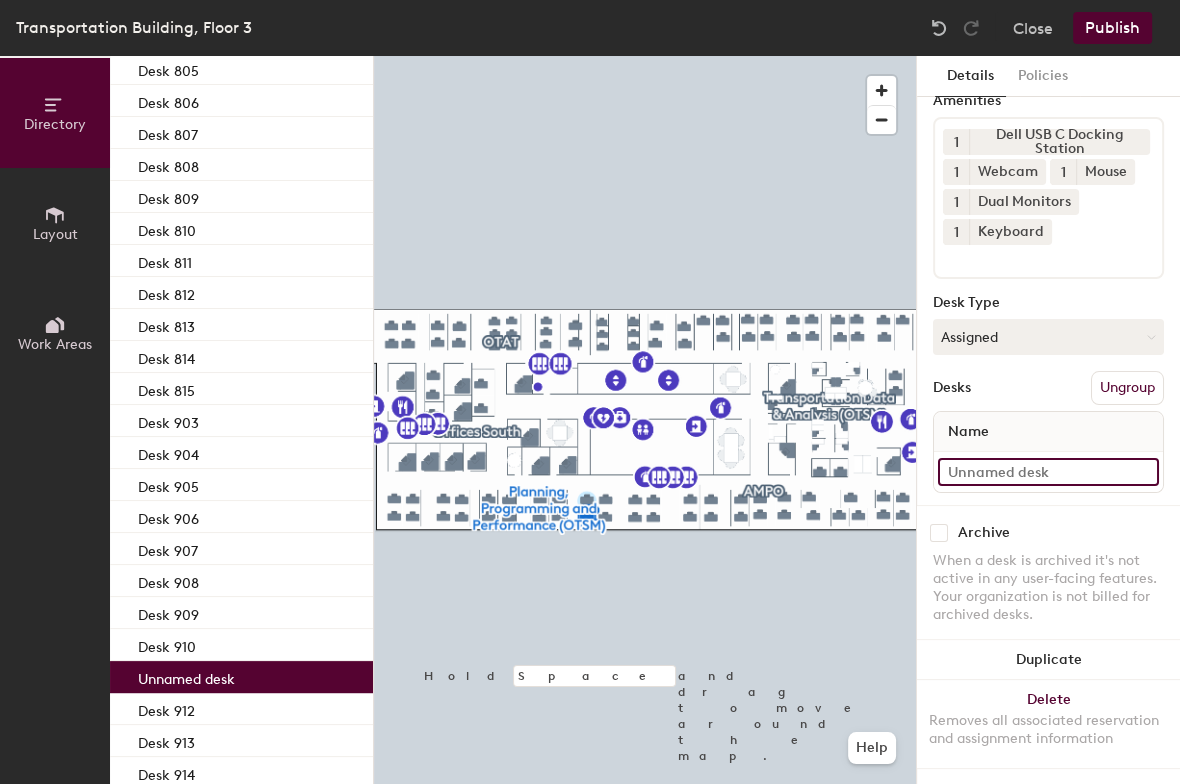 type on "s" 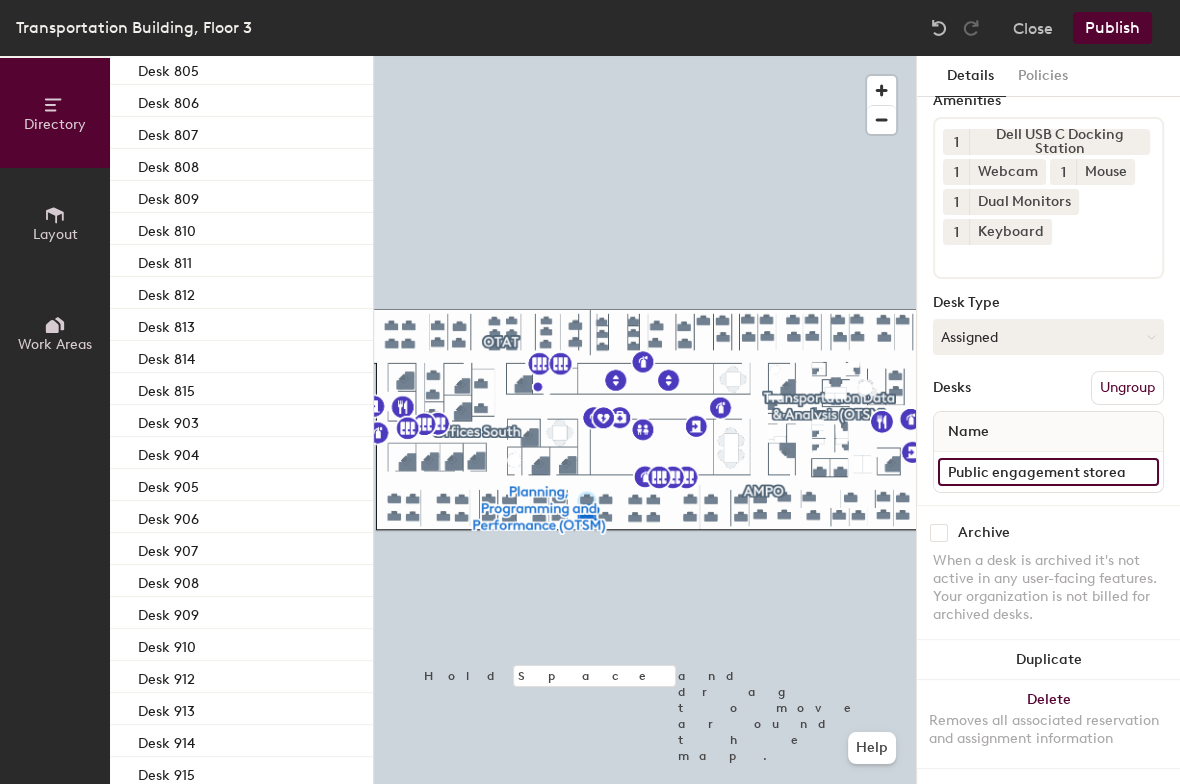 scroll, scrollTop: 0, scrollLeft: 0, axis: both 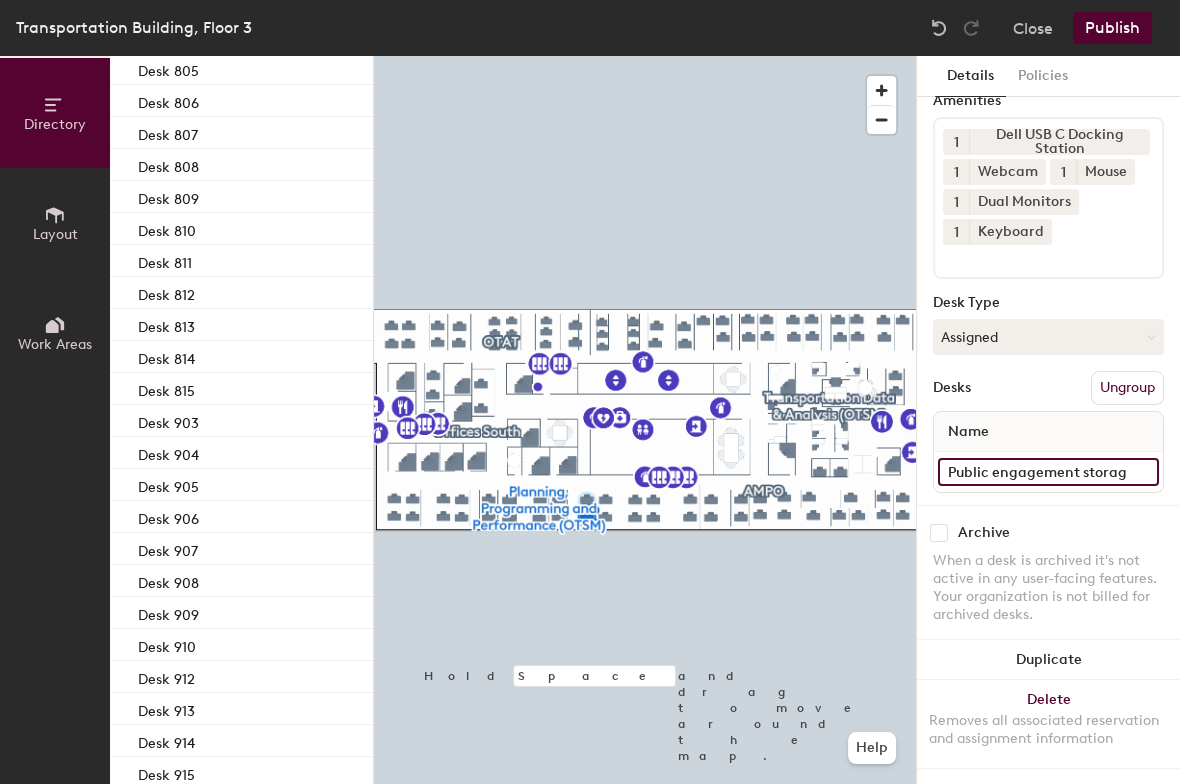 type on "Public engagement storage" 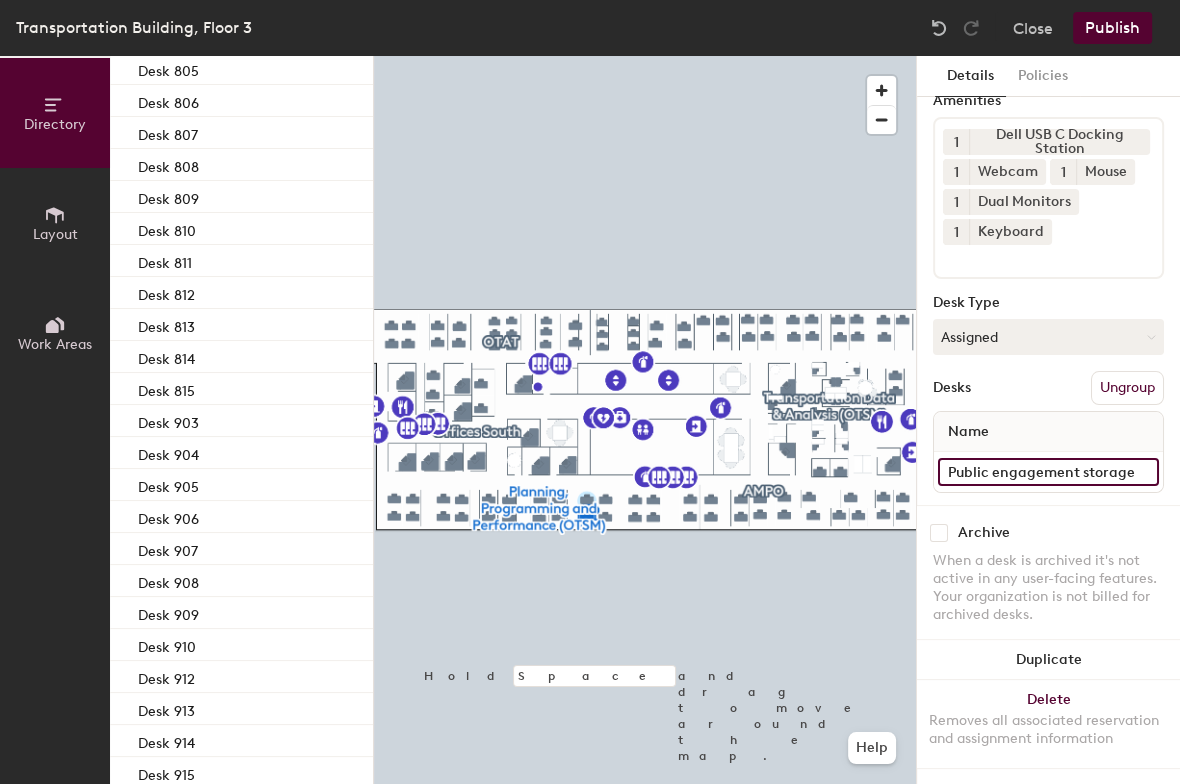 scroll, scrollTop: 0, scrollLeft: 4, axis: horizontal 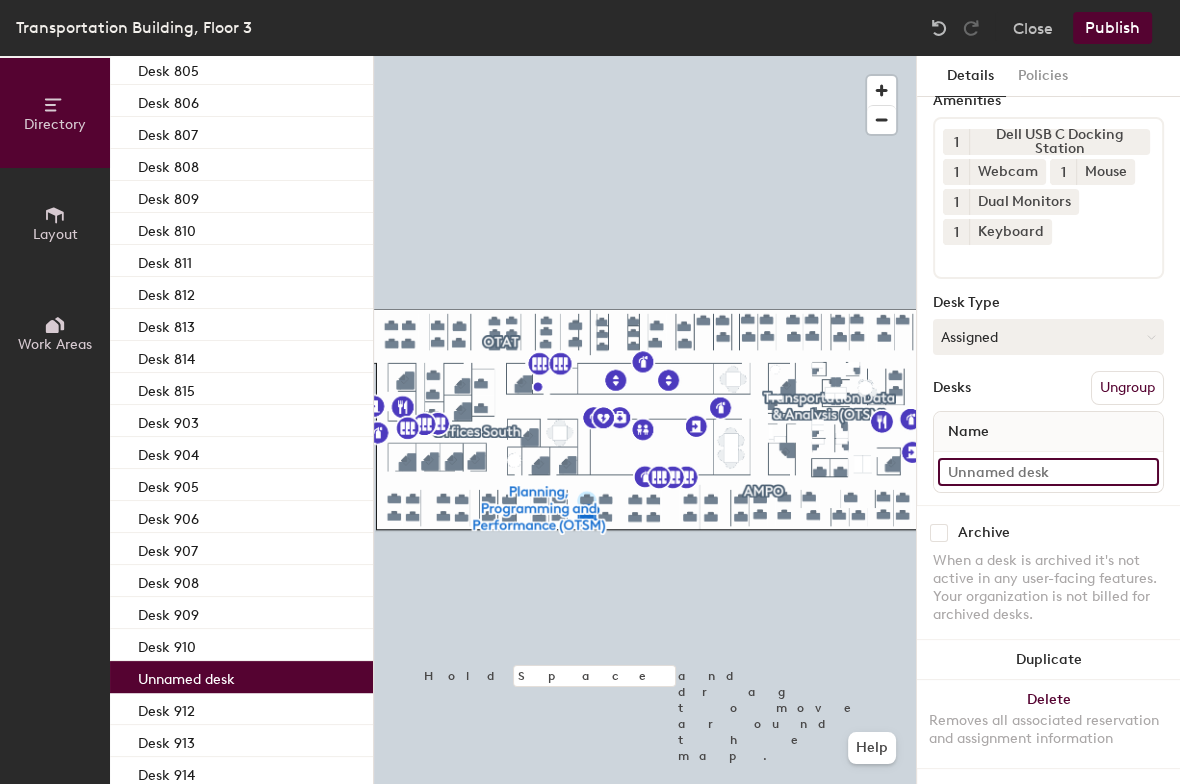 click 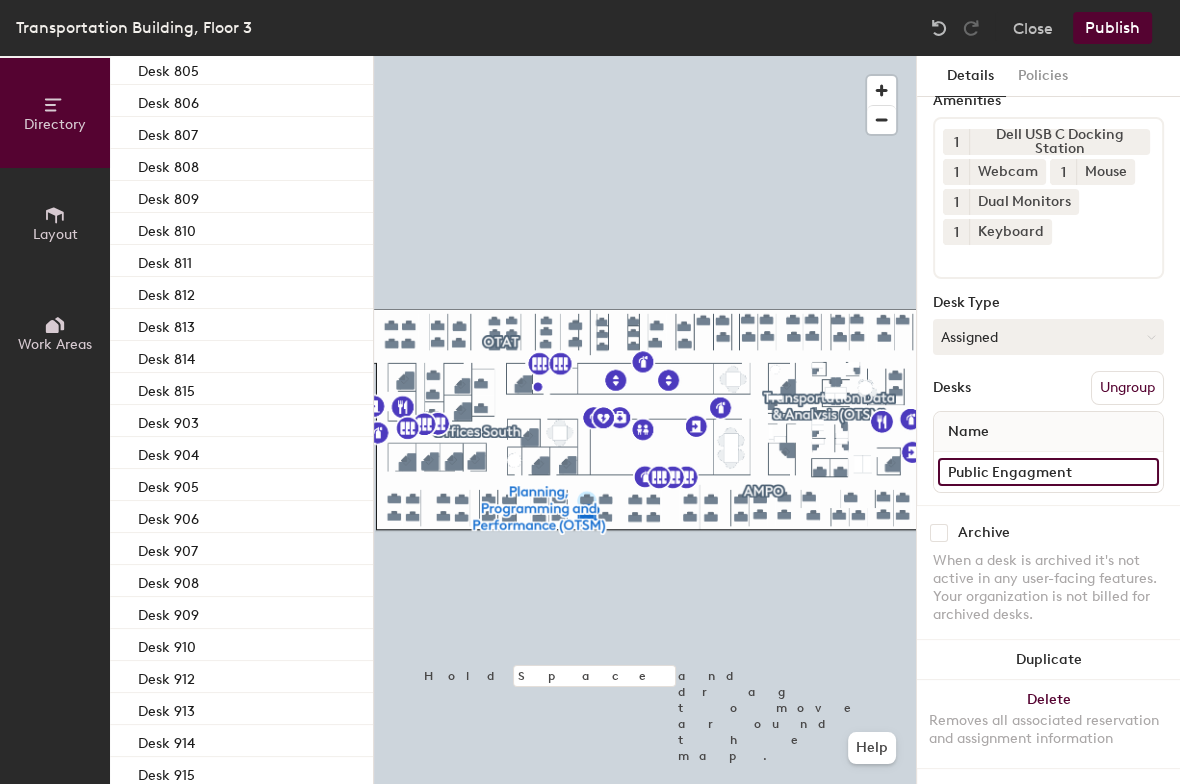 type on "Public Engagment" 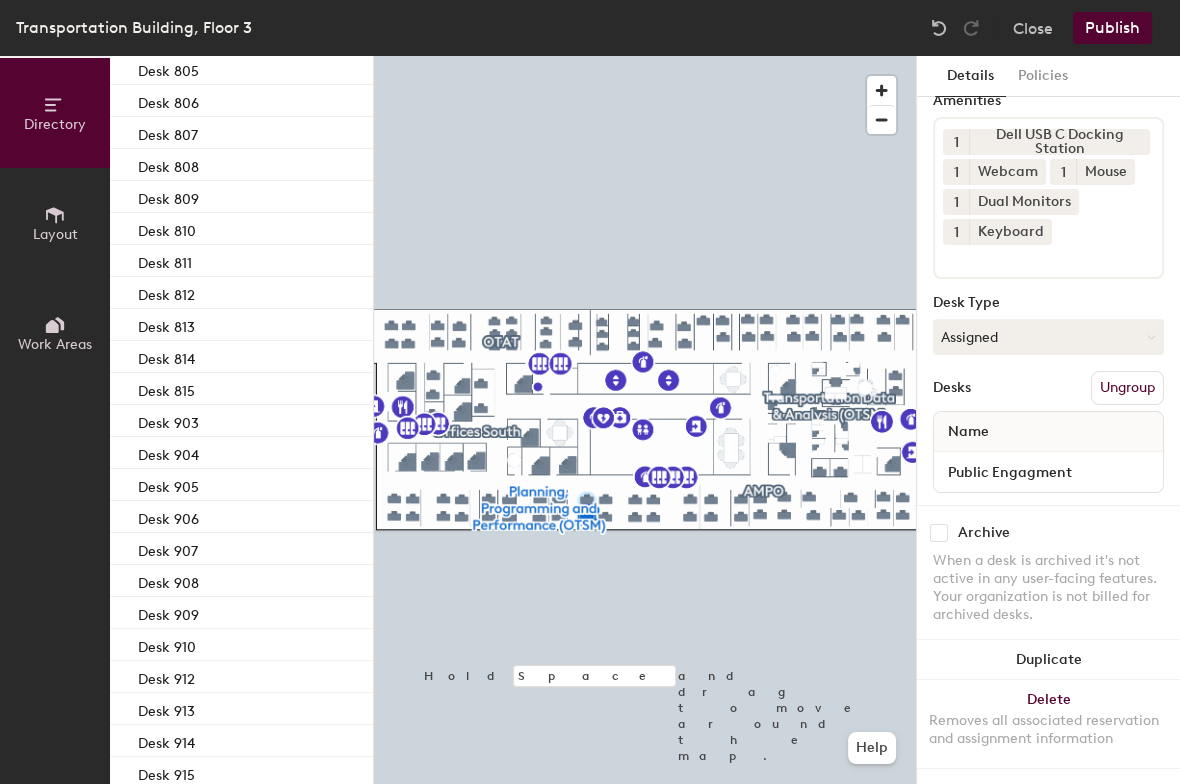 click on "Archive When a desk is archived it's not active in any user-facing features. Your organization is not billed for archived desks." 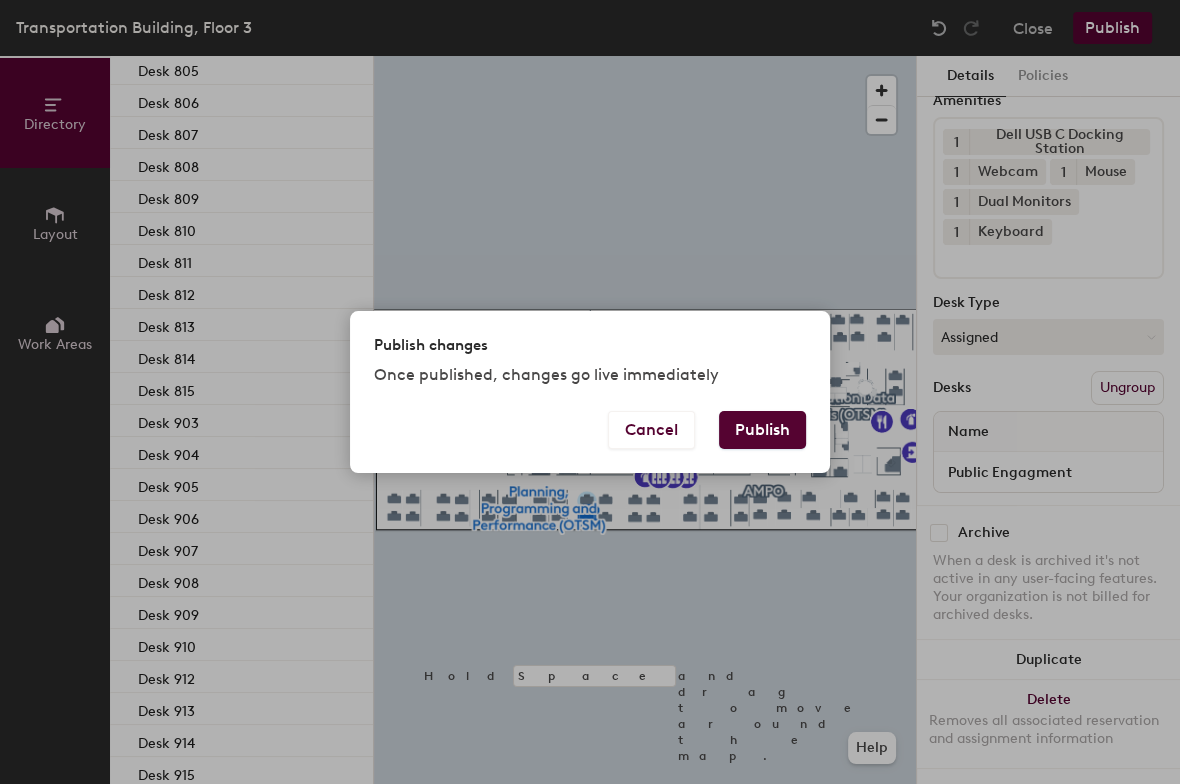 click on "Publish" at bounding box center [762, 430] 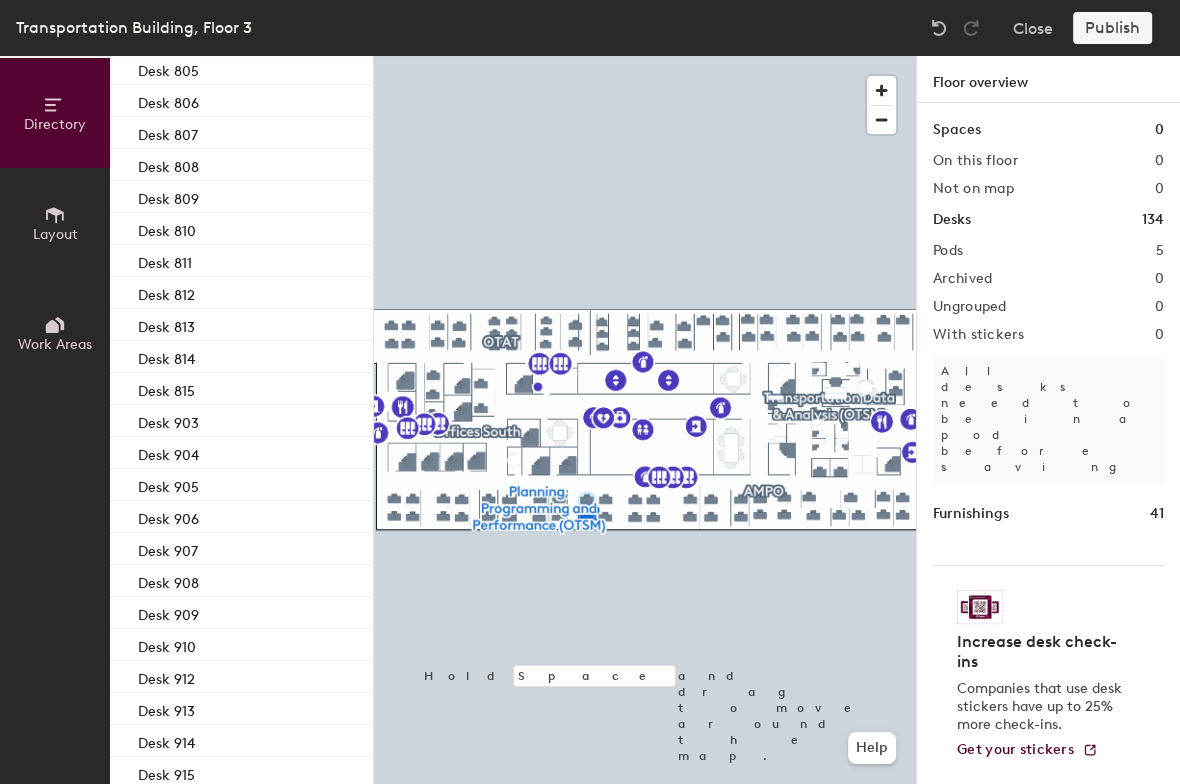 scroll, scrollTop: 460, scrollLeft: 0, axis: vertical 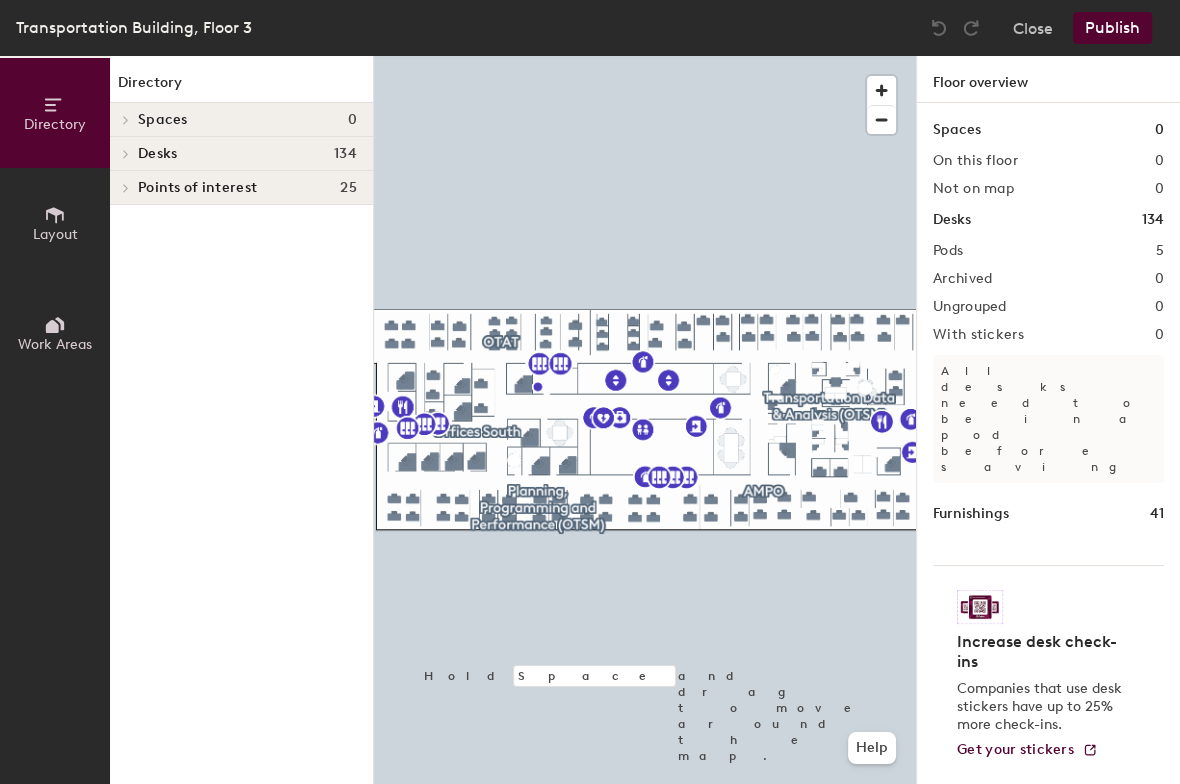 click on "Desks" 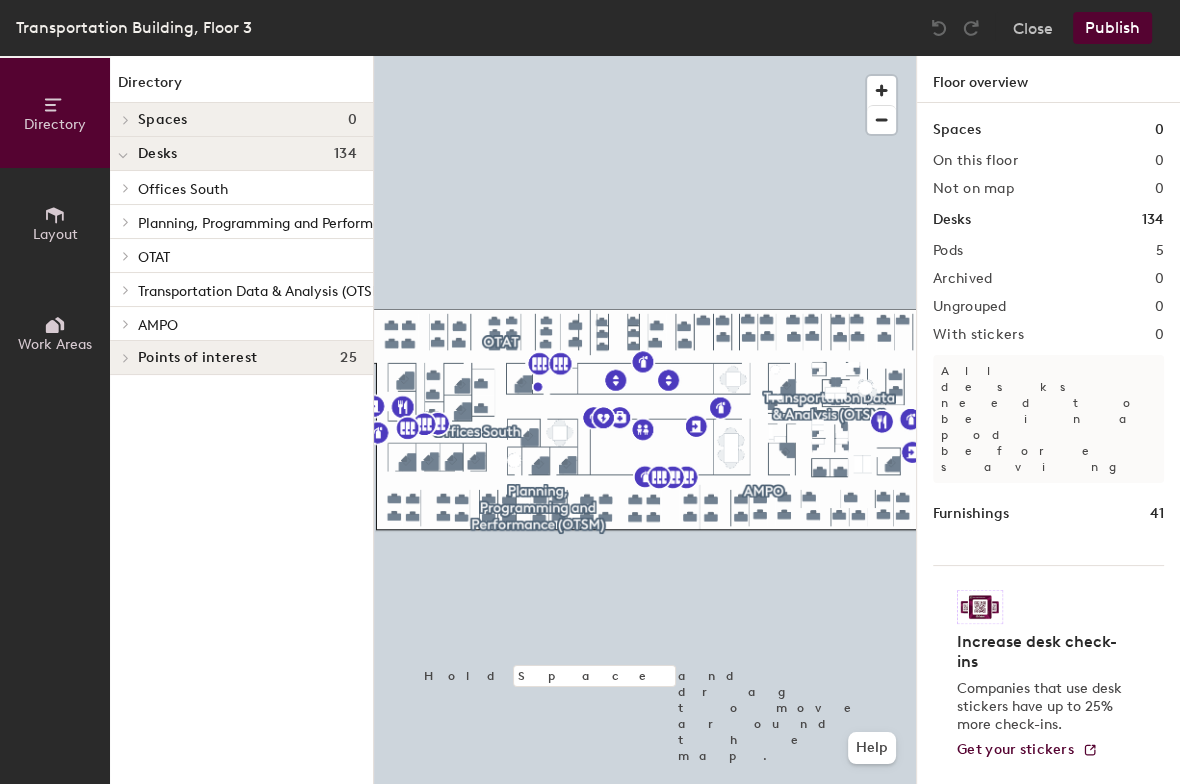 click on "Planning, Programming and Performance (OTSM)" 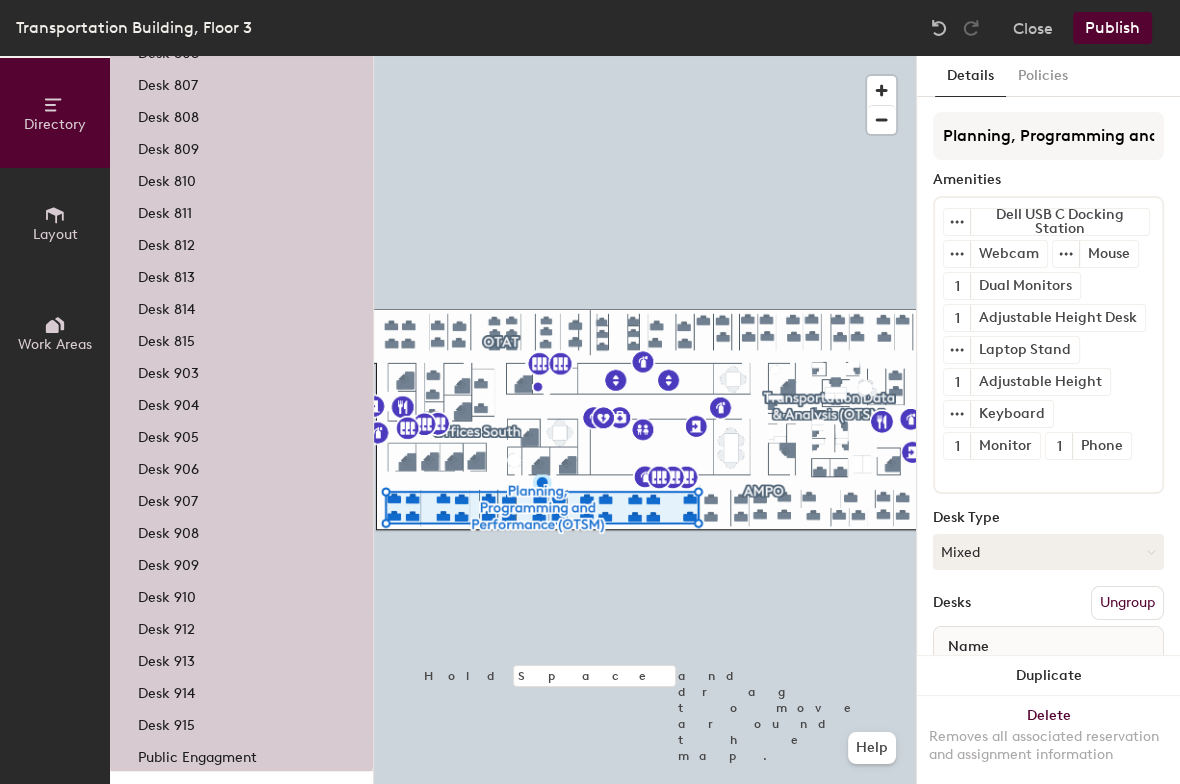 scroll, scrollTop: 450, scrollLeft: 0, axis: vertical 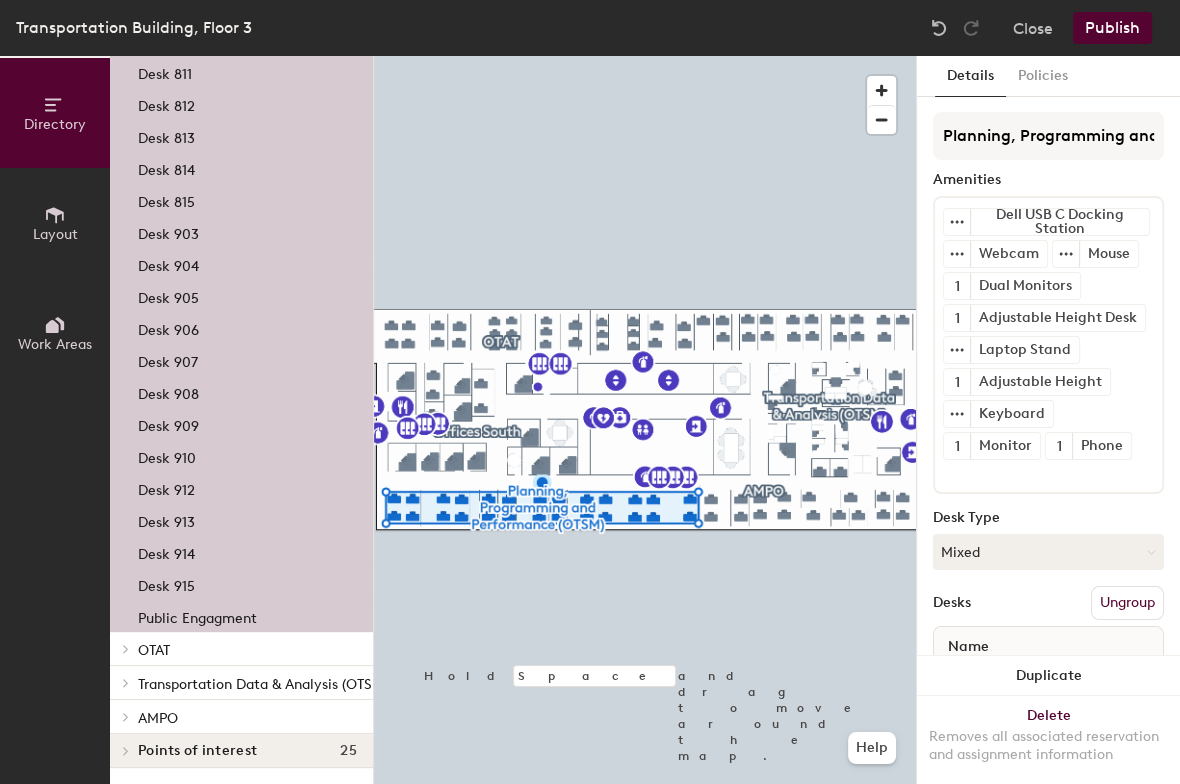 click on "Public Engagment" 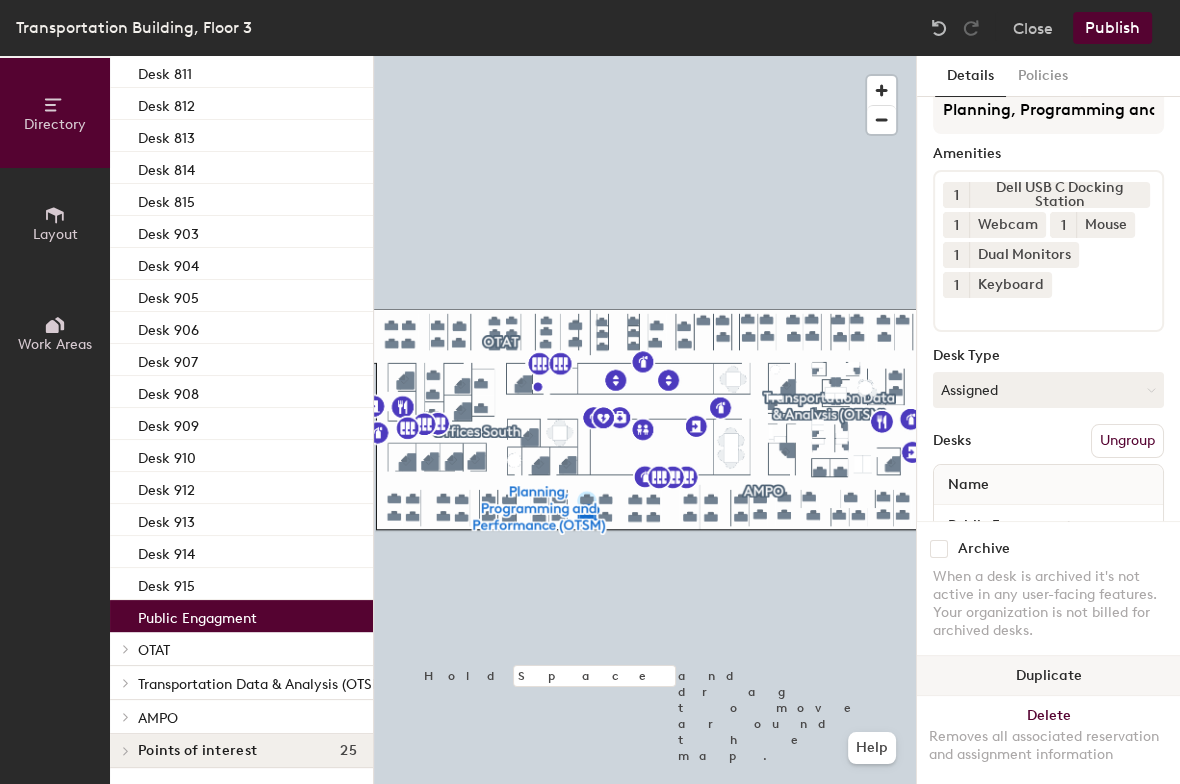 scroll, scrollTop: 0, scrollLeft: 0, axis: both 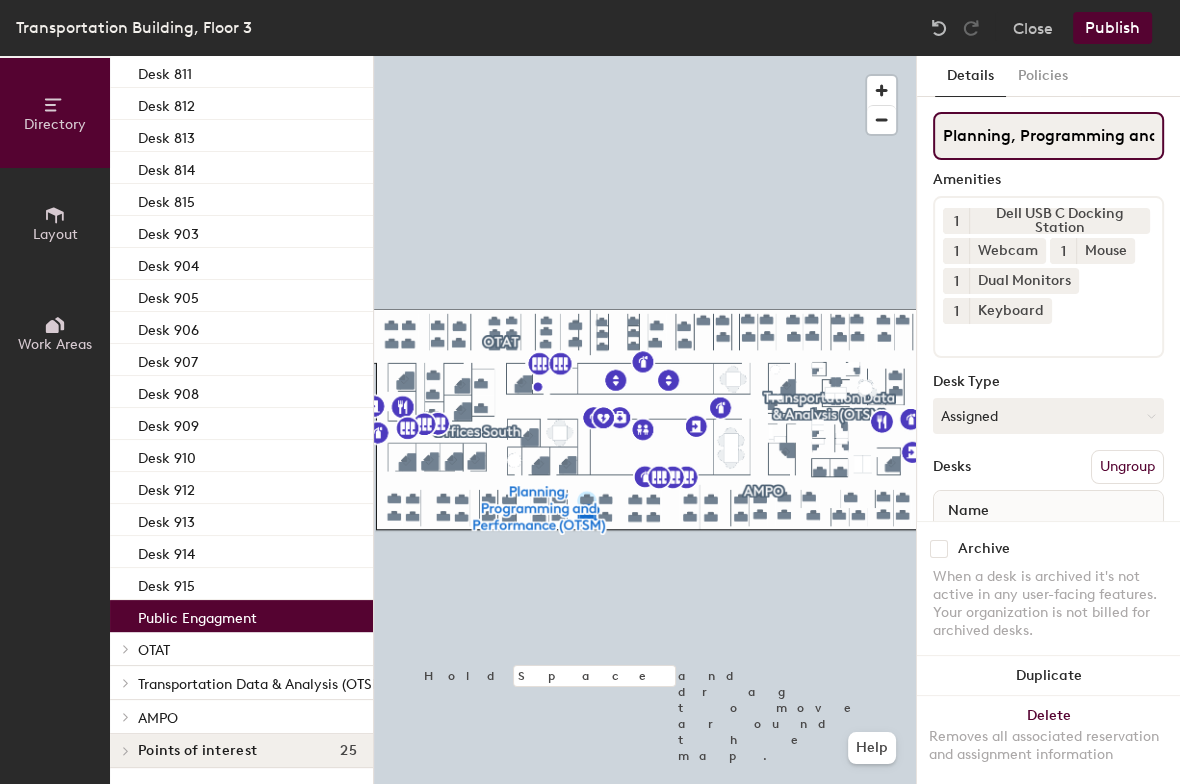 click on "Planning, Programming and Performance (OTSM)" 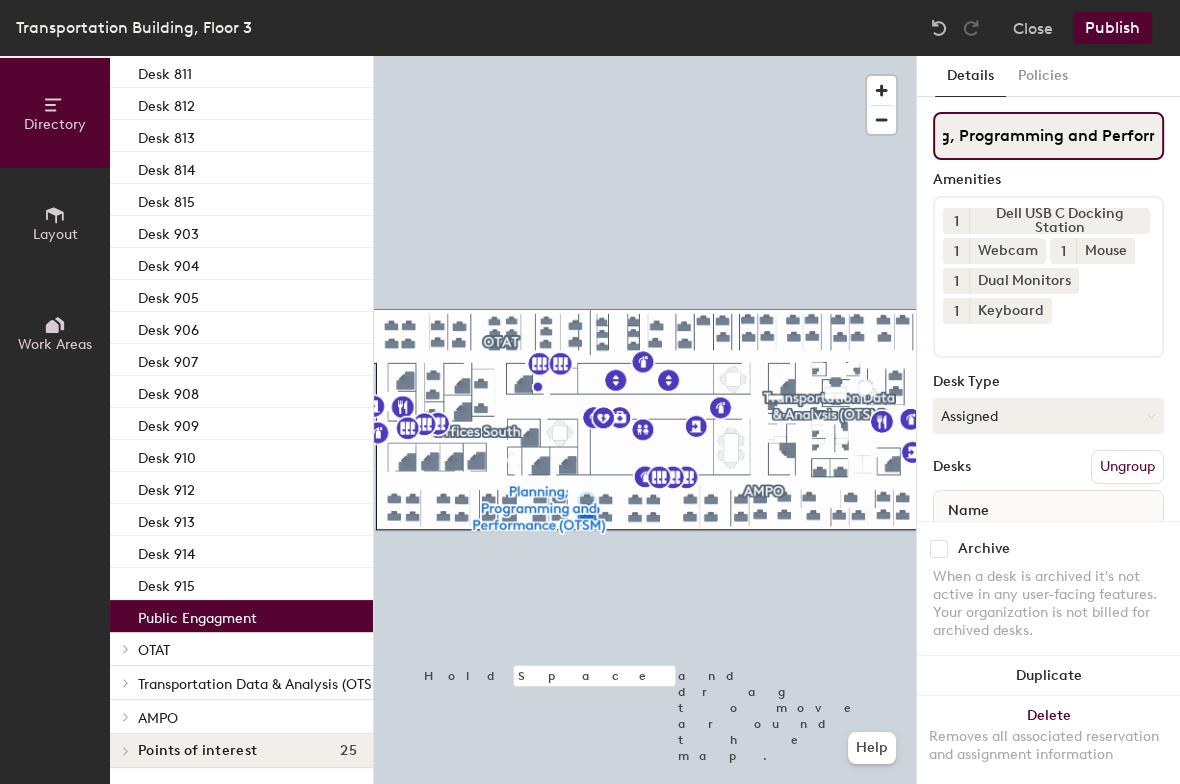 scroll, scrollTop: 0, scrollLeft: 185, axis: horizontal 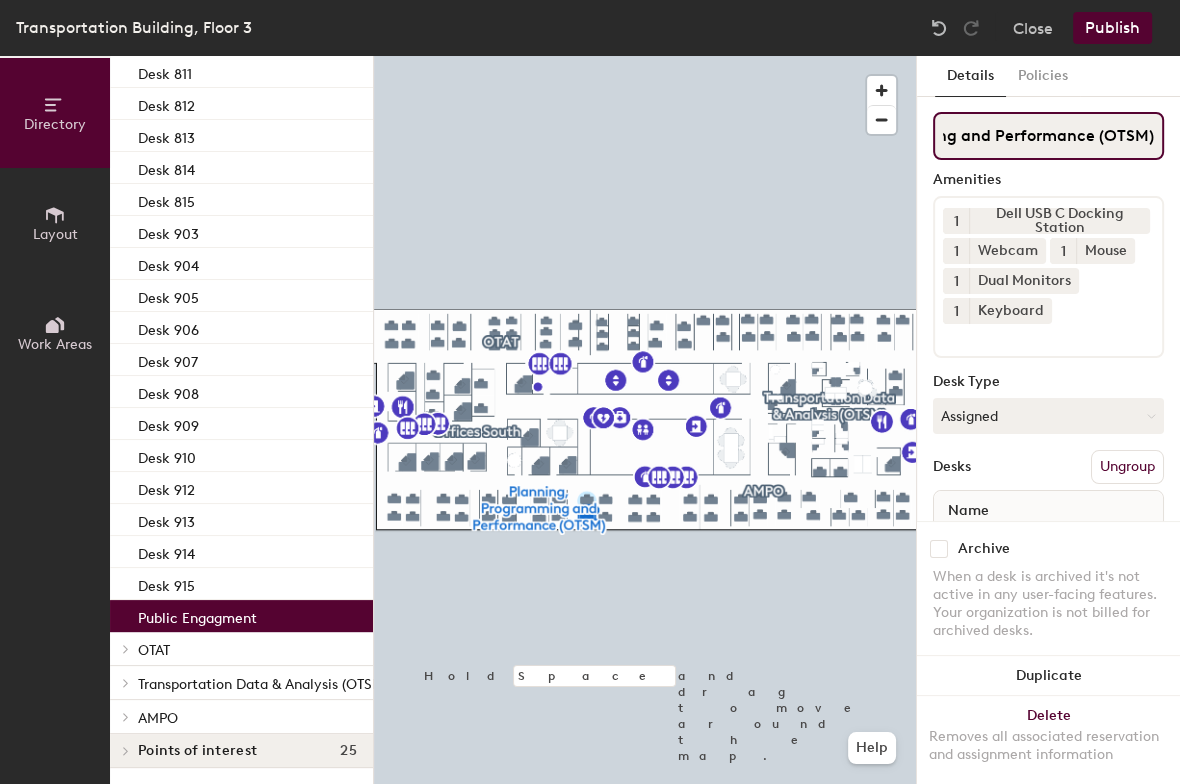 drag, startPoint x: 1027, startPoint y: 131, endPoint x: 1177, endPoint y: 133, distance: 150.01334 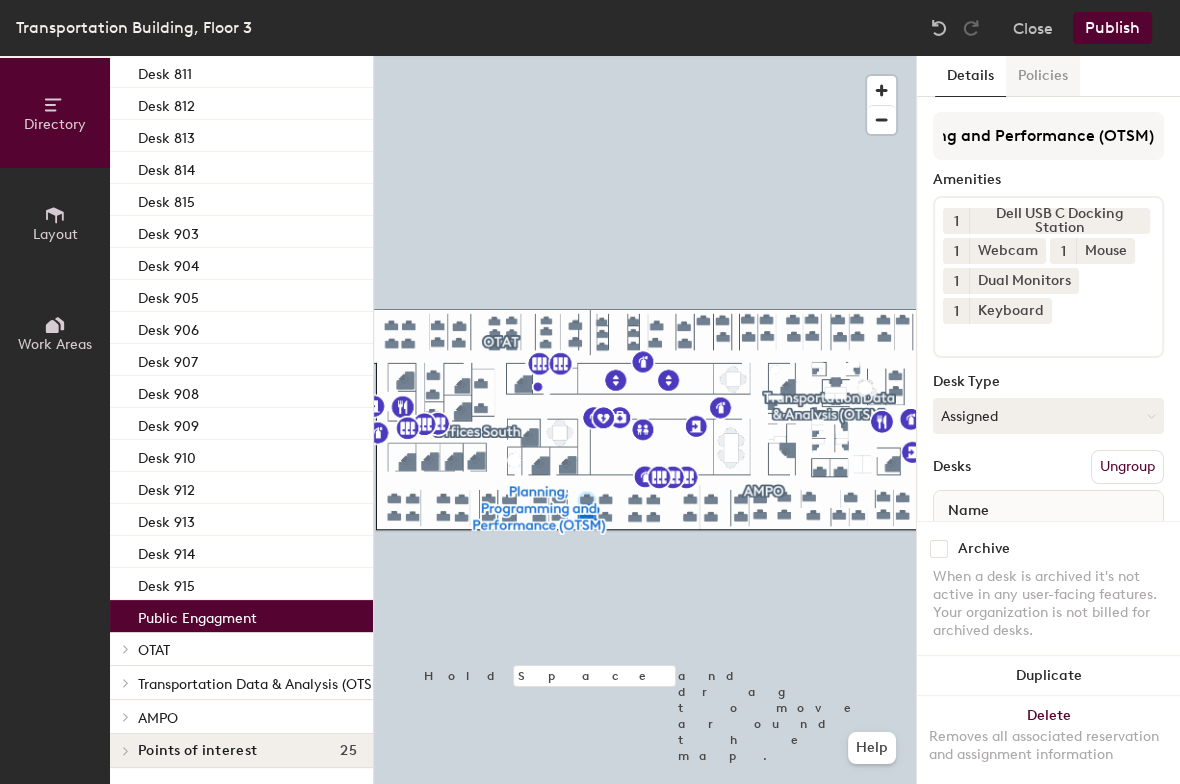 scroll, scrollTop: 0, scrollLeft: 0, axis: both 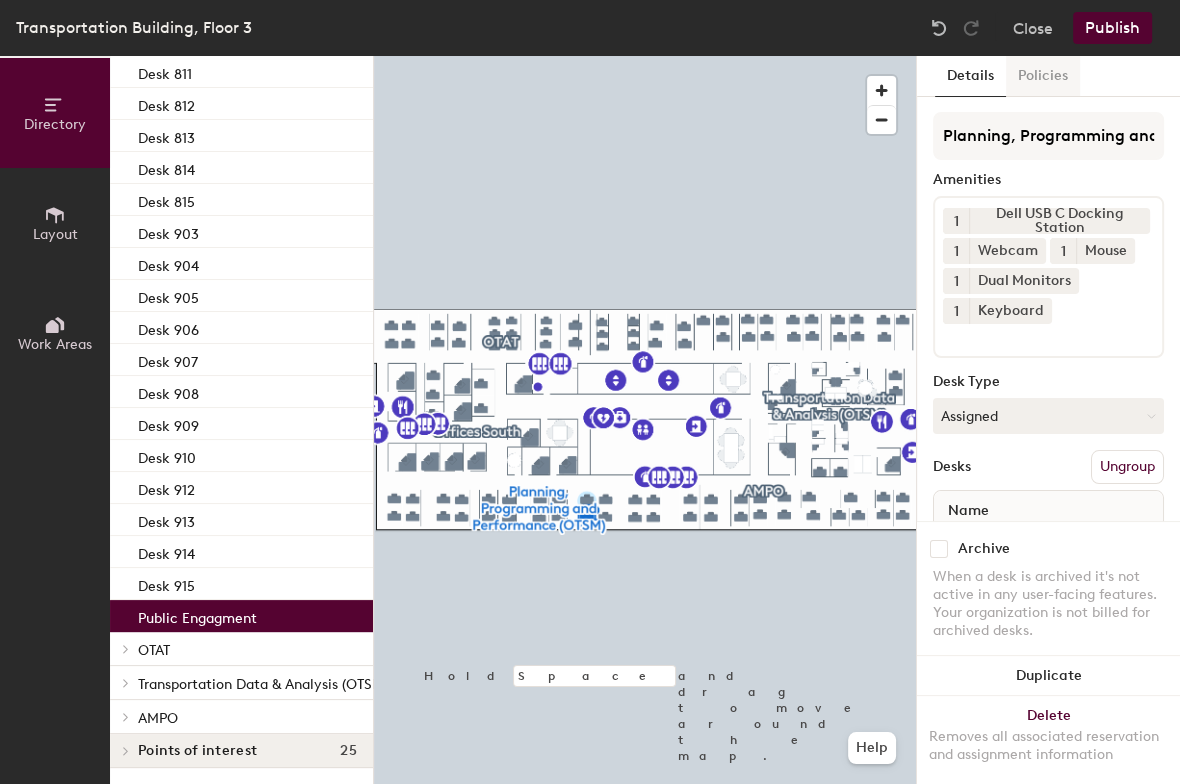 click on "Policies" 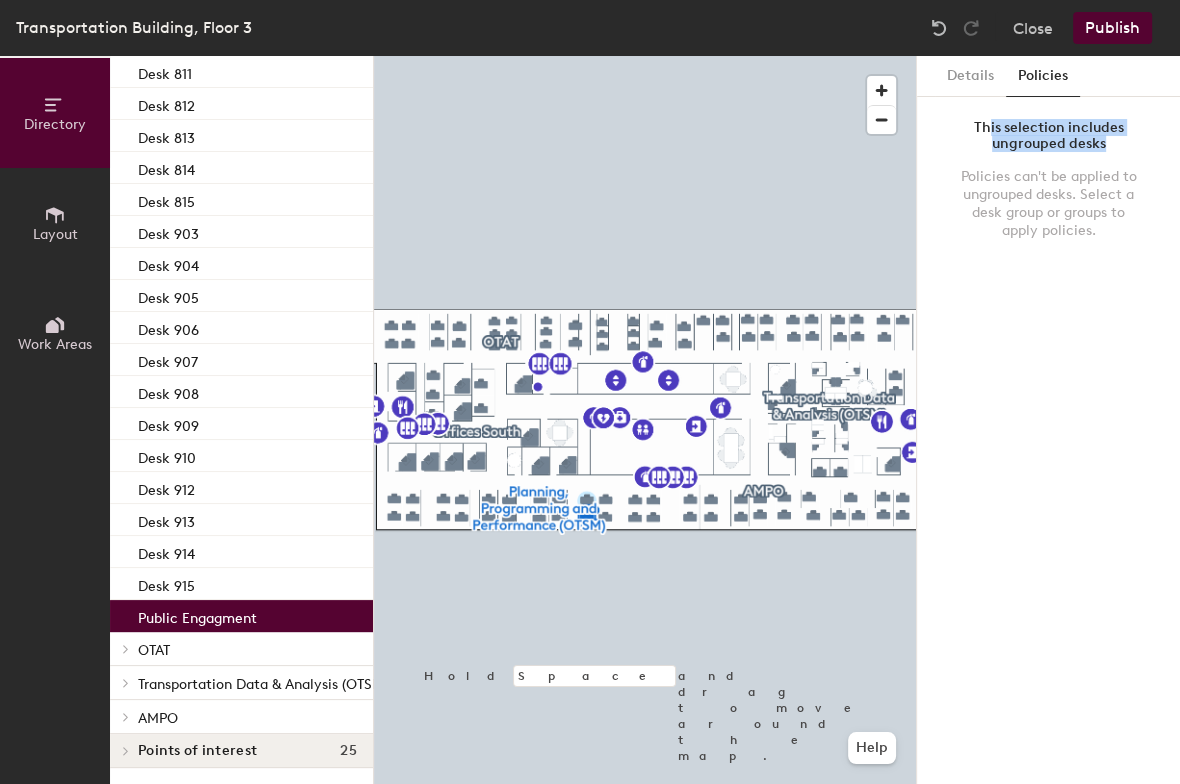 drag, startPoint x: 988, startPoint y: 131, endPoint x: 1138, endPoint y: 157, distance: 152.23666 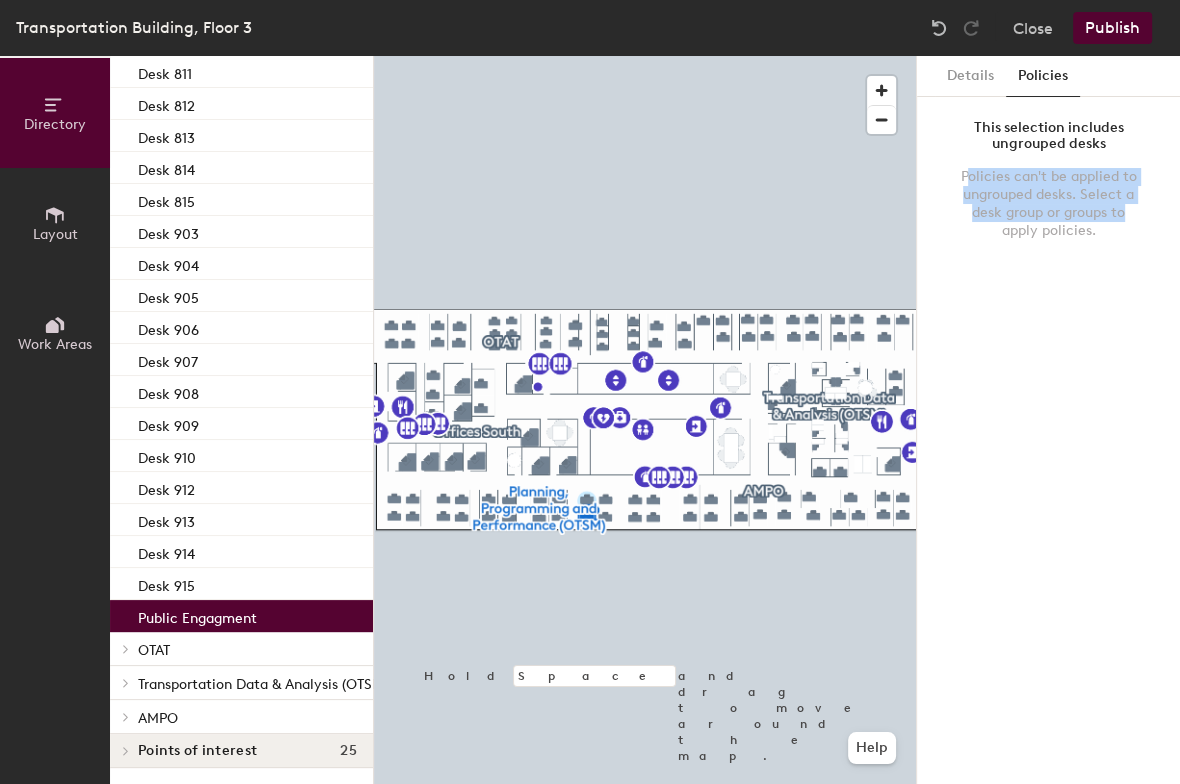 drag, startPoint x: 970, startPoint y: 176, endPoint x: 1136, endPoint y: 206, distance: 168.68906 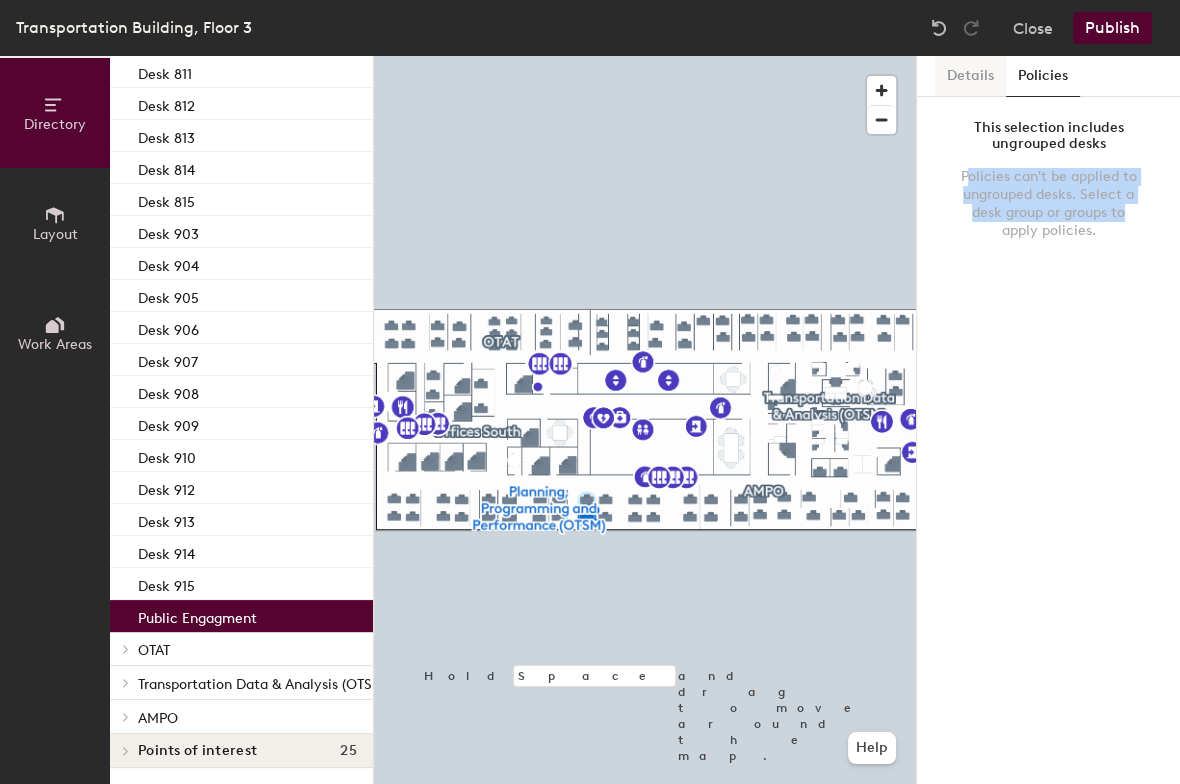 click on "Details" 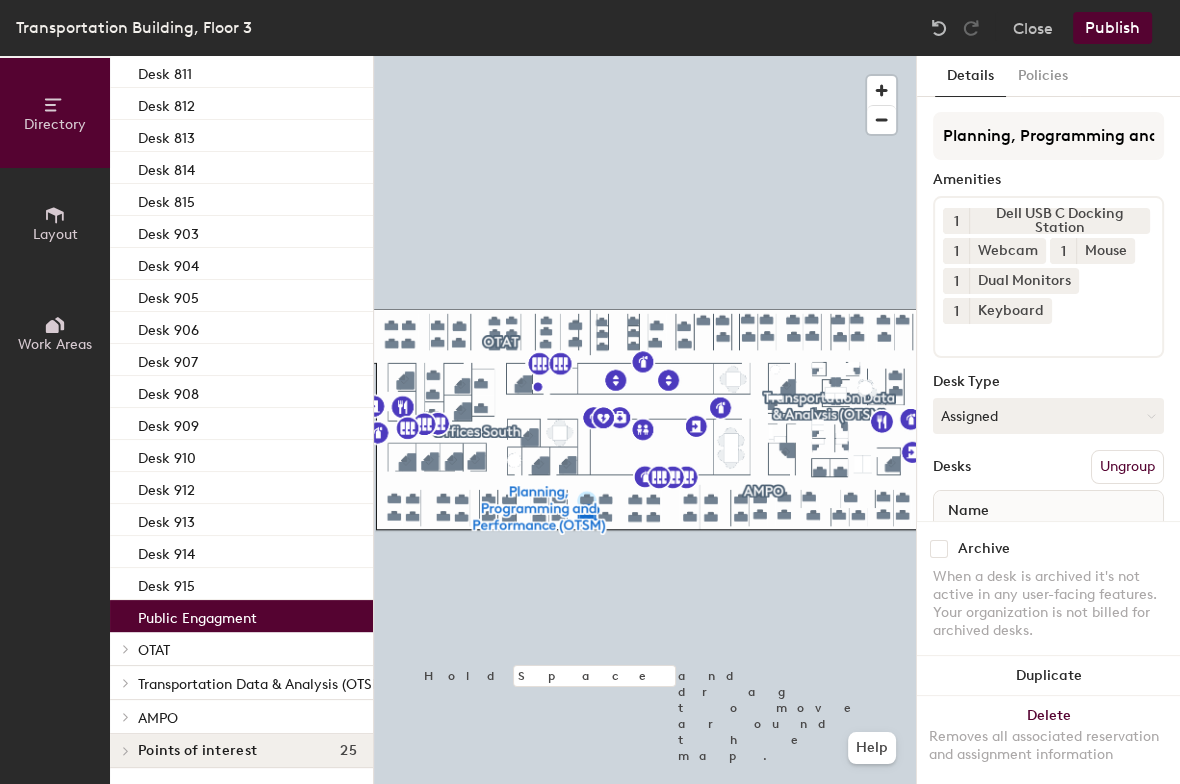 scroll, scrollTop: 100, scrollLeft: 0, axis: vertical 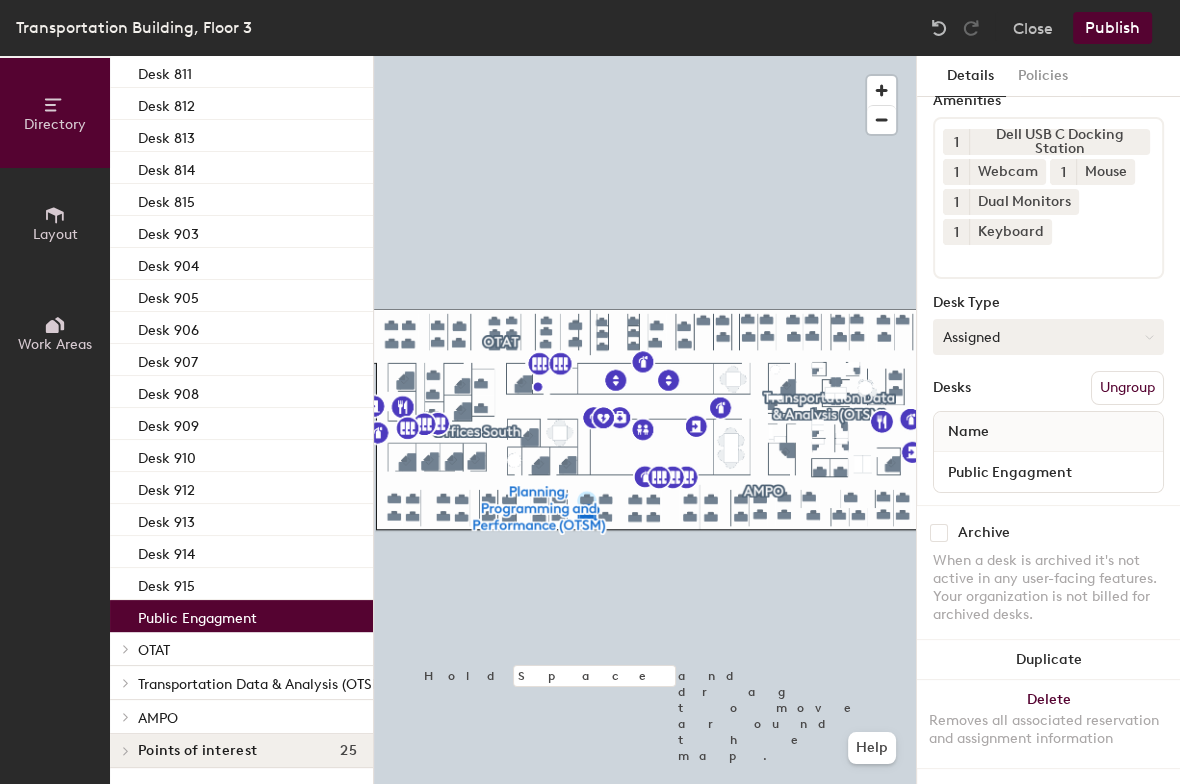 click on "Assigned" 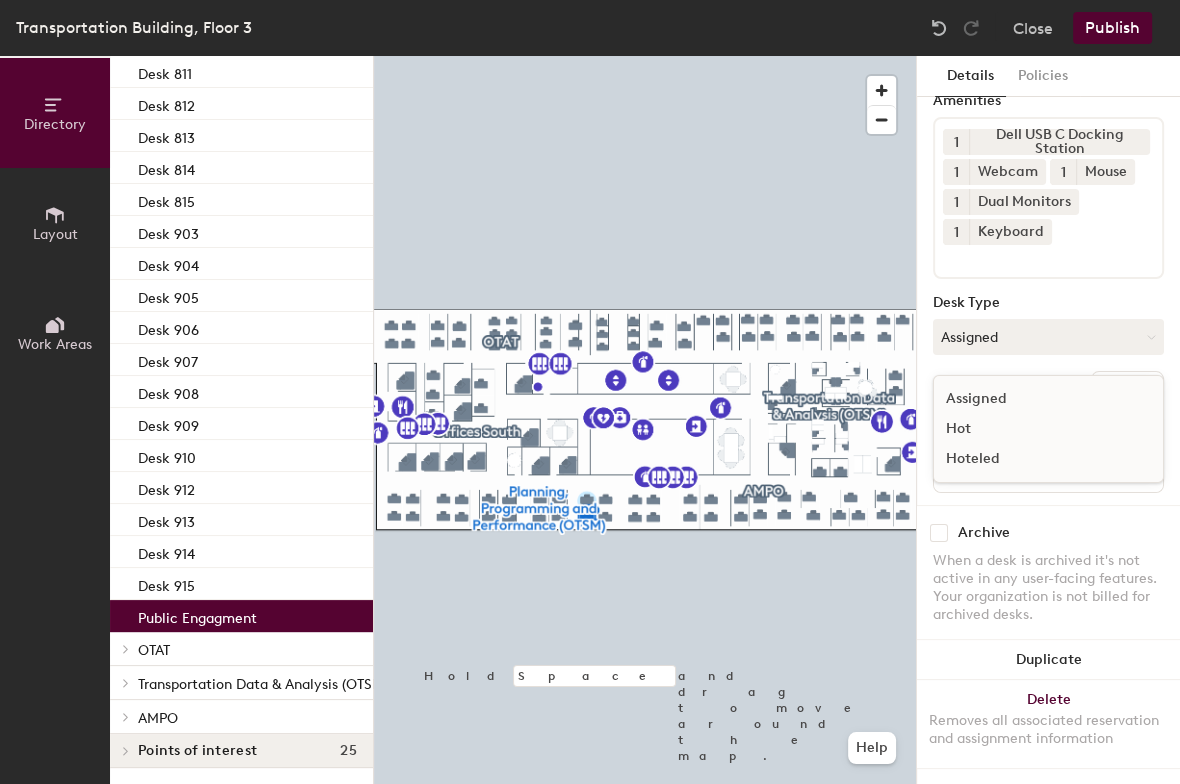 click on "Assigned" 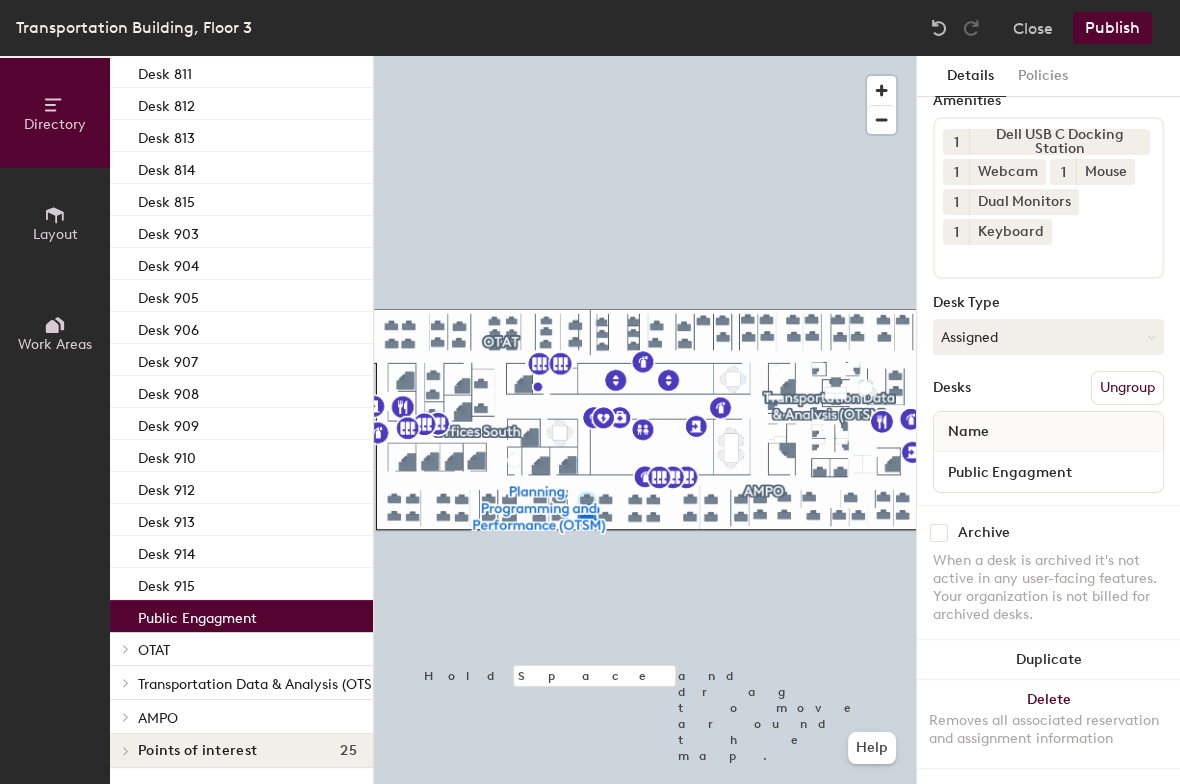click on "Desks Ungroup" 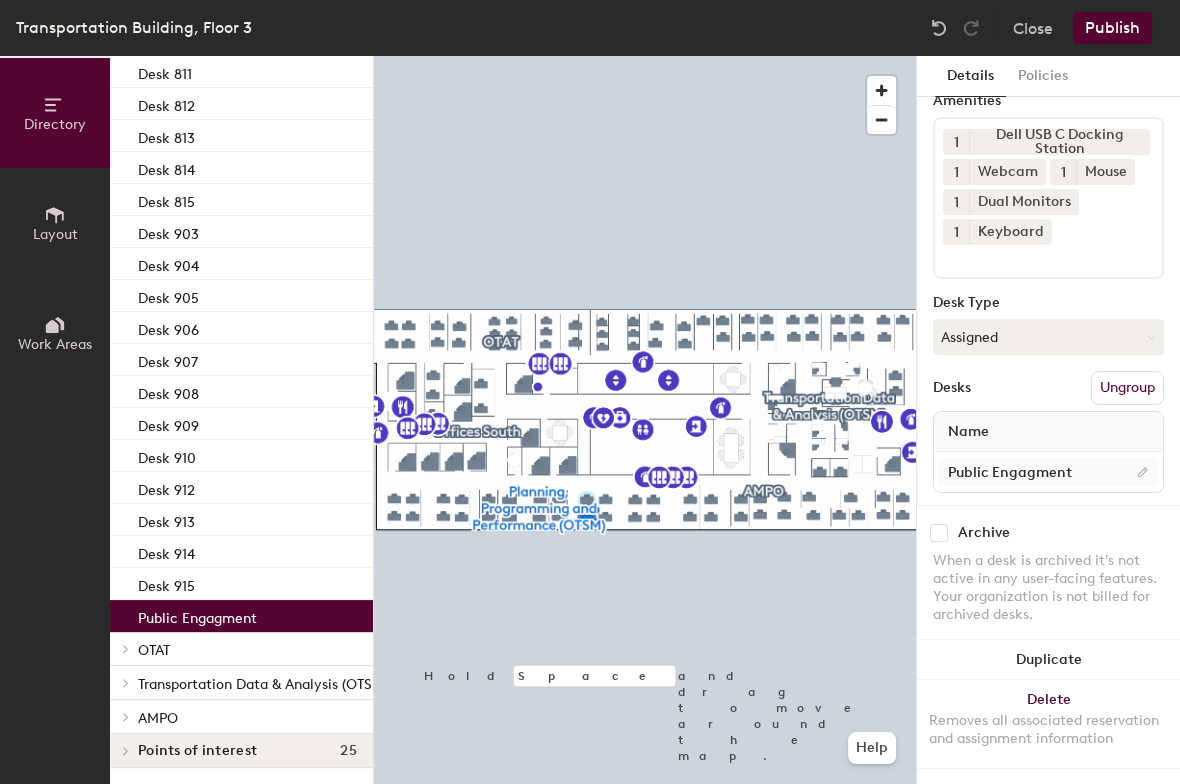 scroll, scrollTop: 125, scrollLeft: 0, axis: vertical 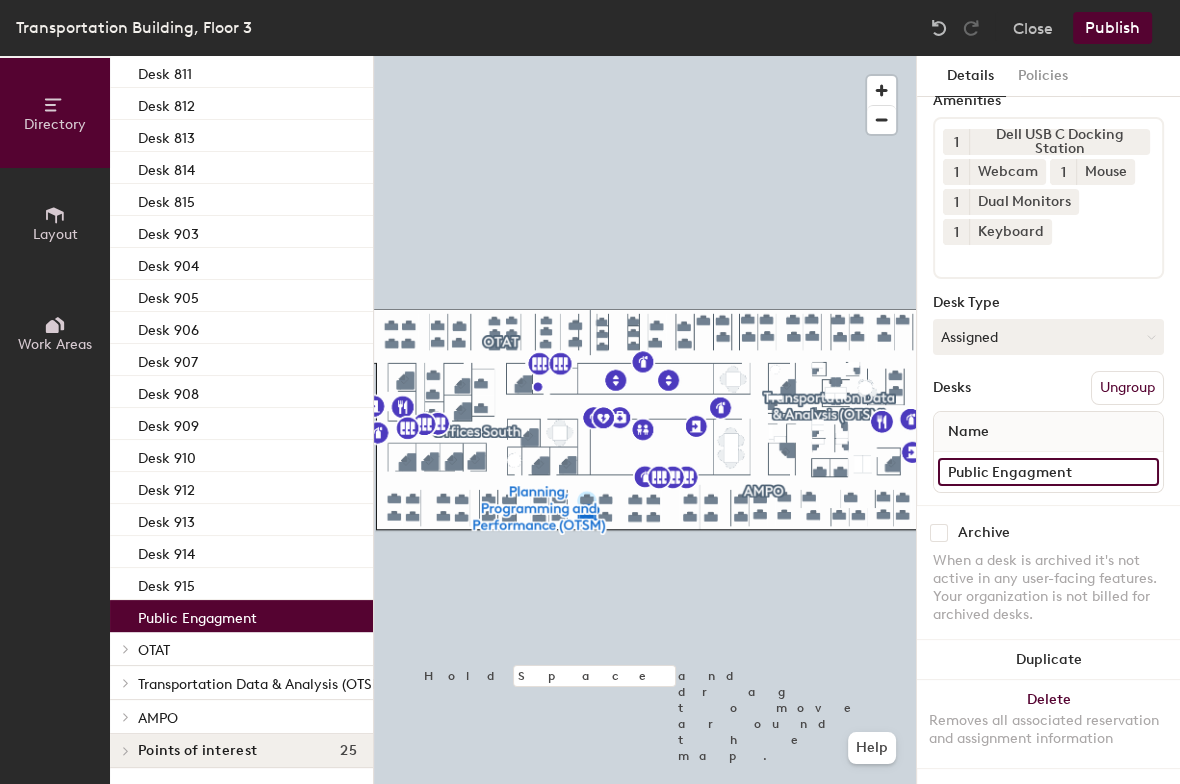 click on "Public Engagment" 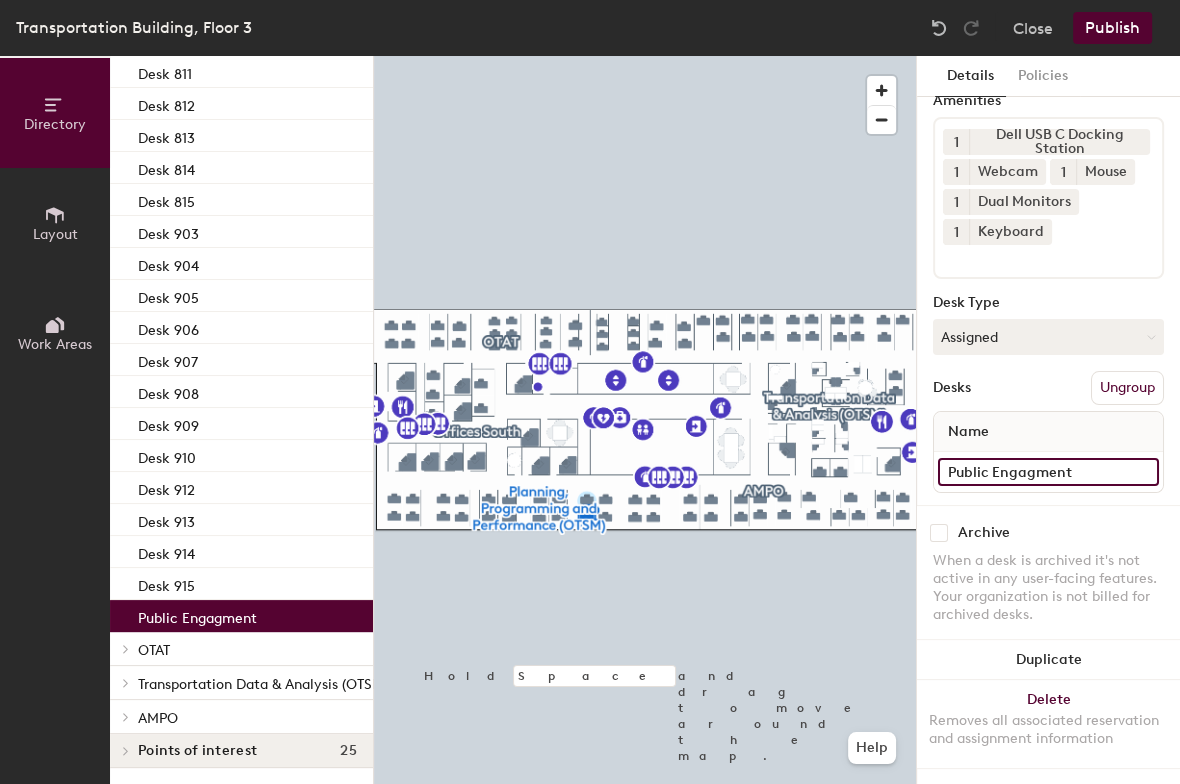 drag, startPoint x: 1029, startPoint y: 452, endPoint x: 1017, endPoint y: 458, distance: 13.416408 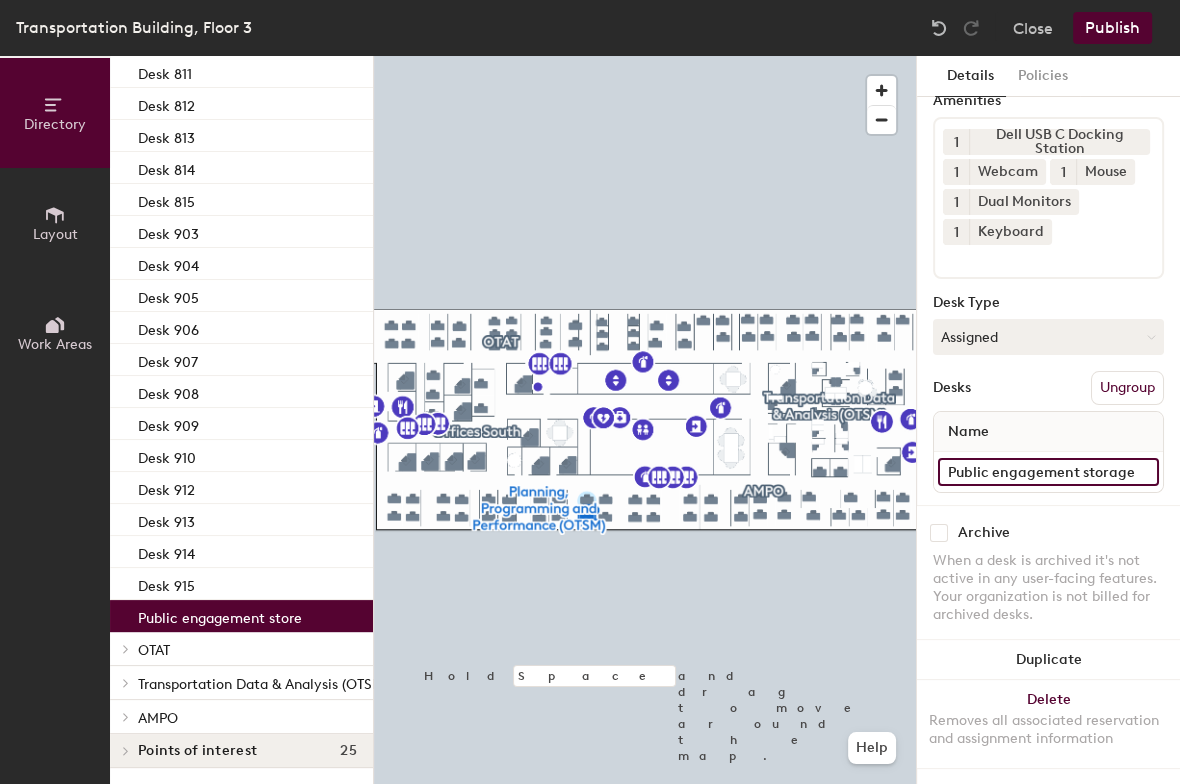 scroll, scrollTop: 0, scrollLeft: 4, axis: horizontal 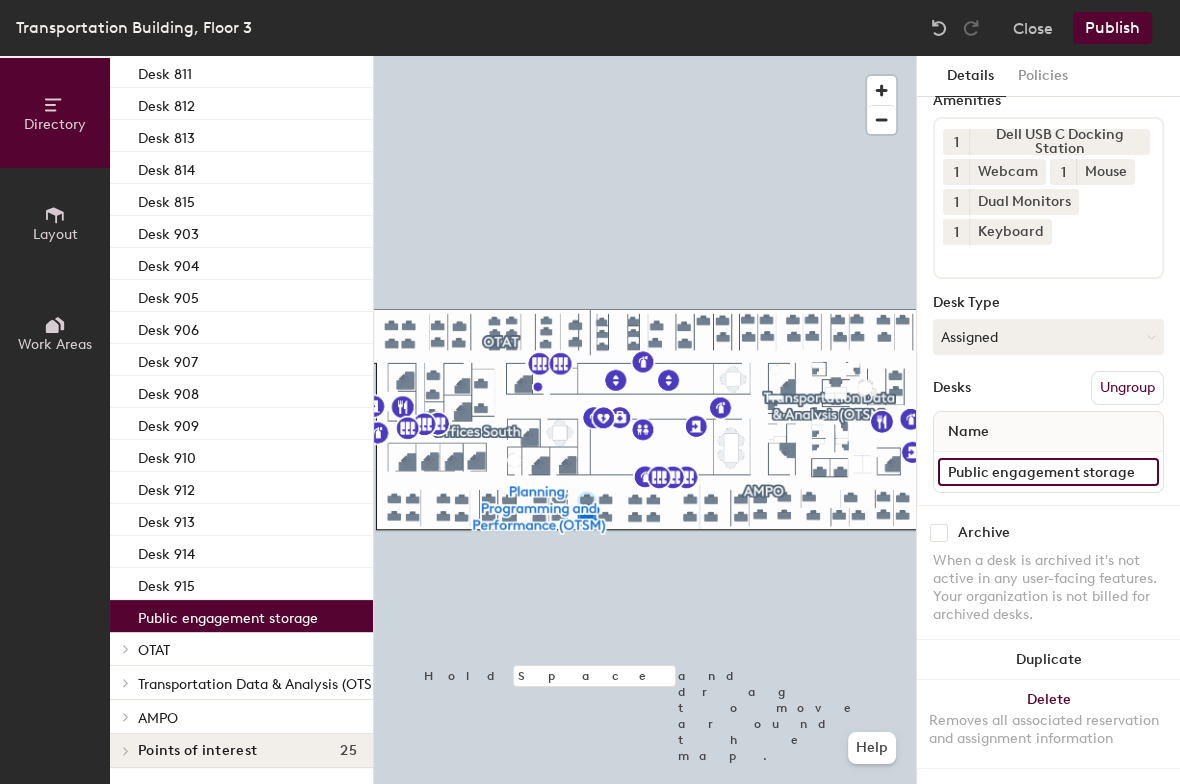 type on "Public engagement storage" 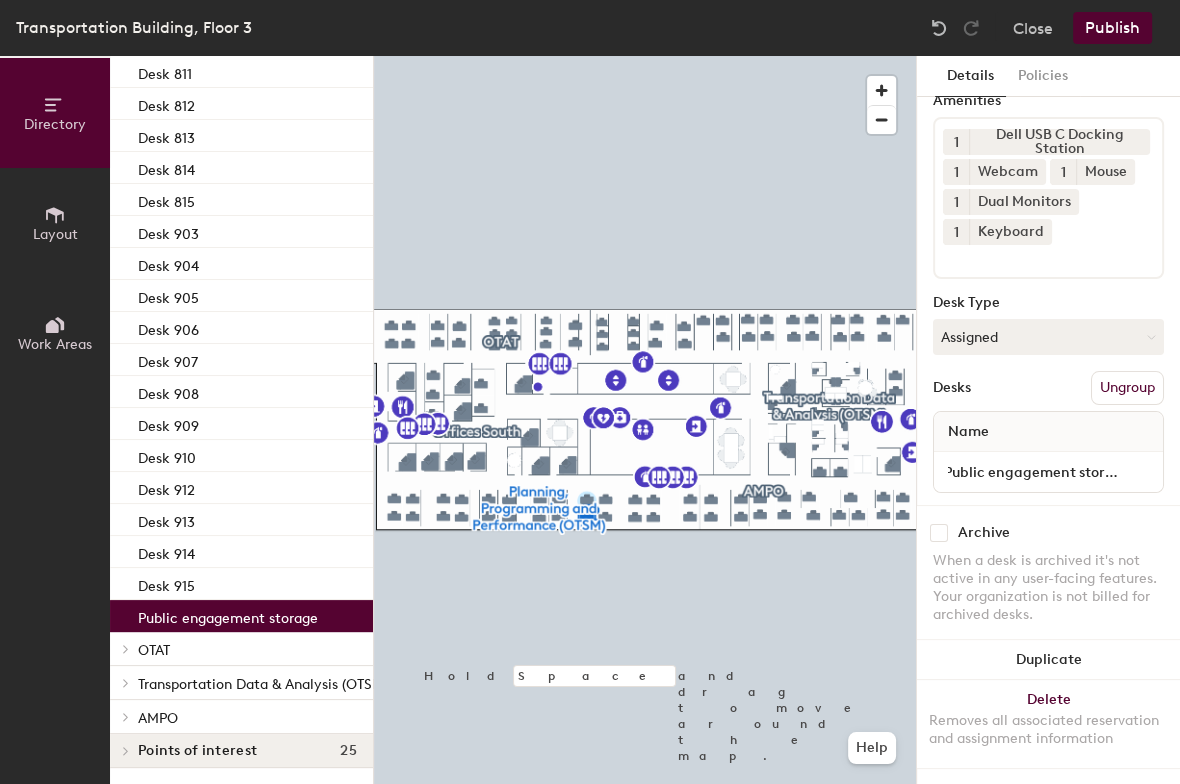 scroll, scrollTop: 0, scrollLeft: 0, axis: both 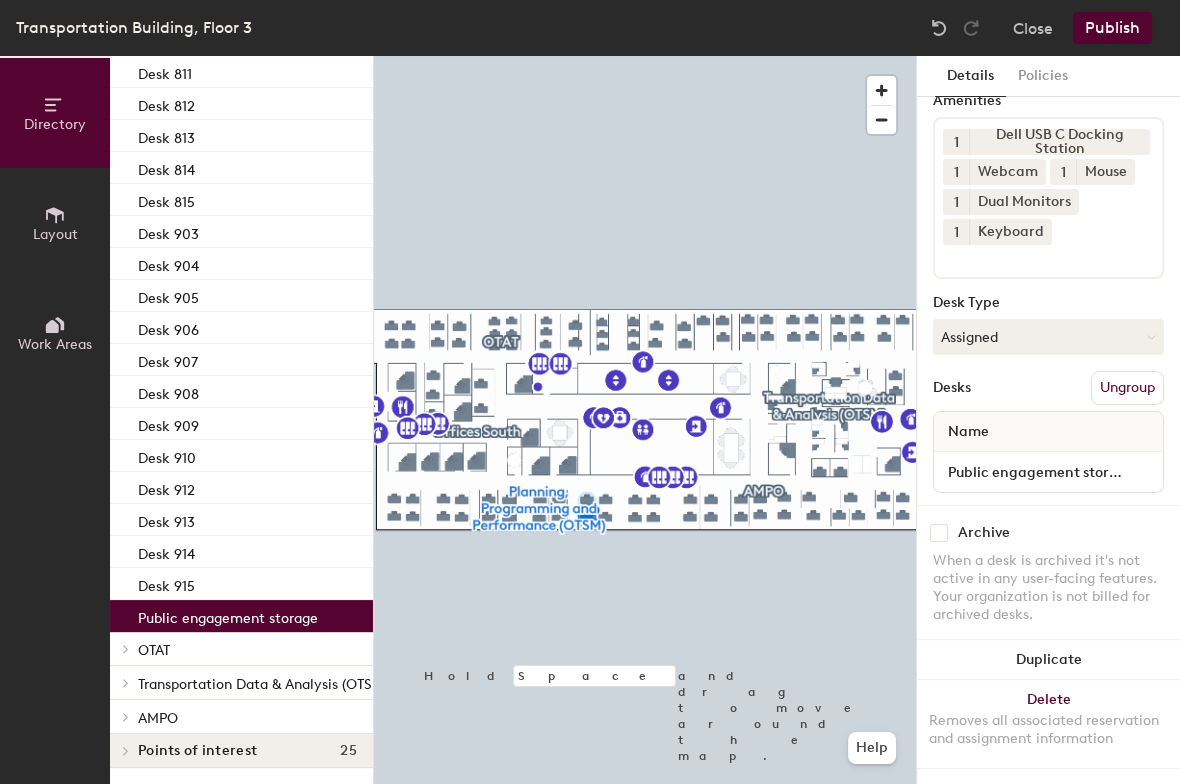 click 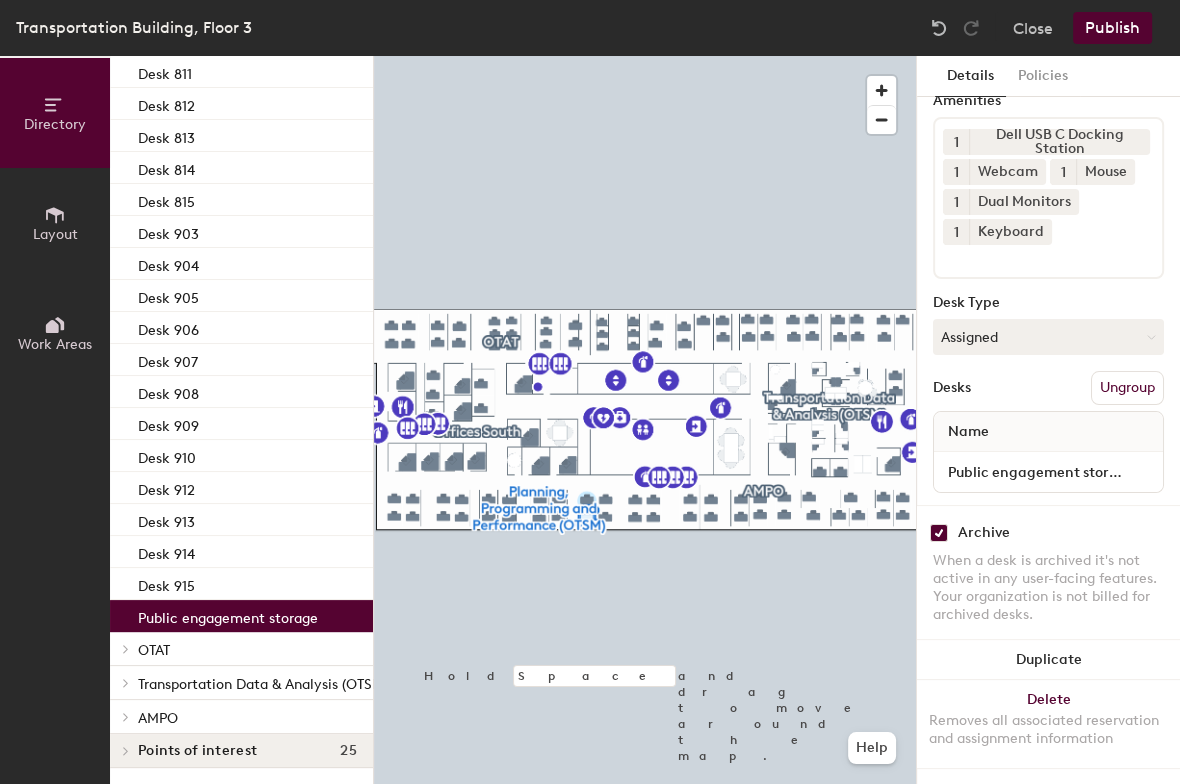 click on "Publish" 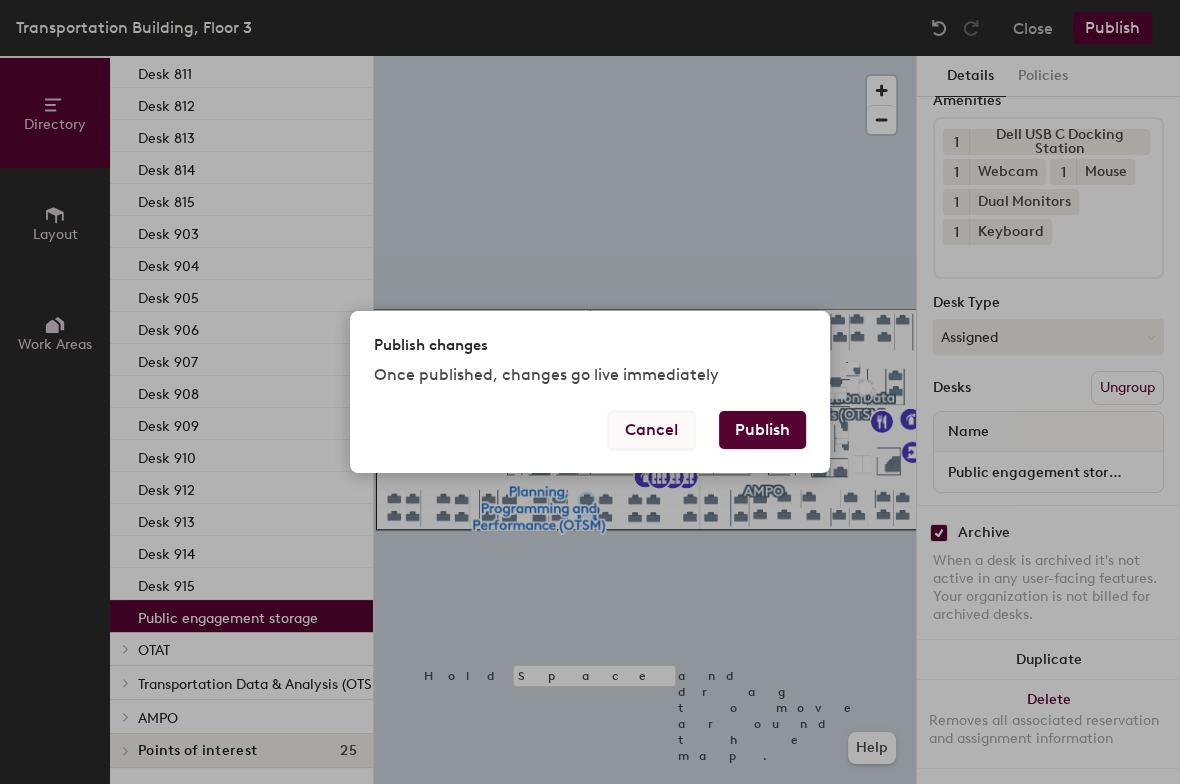 click on "Cancel" at bounding box center [651, 430] 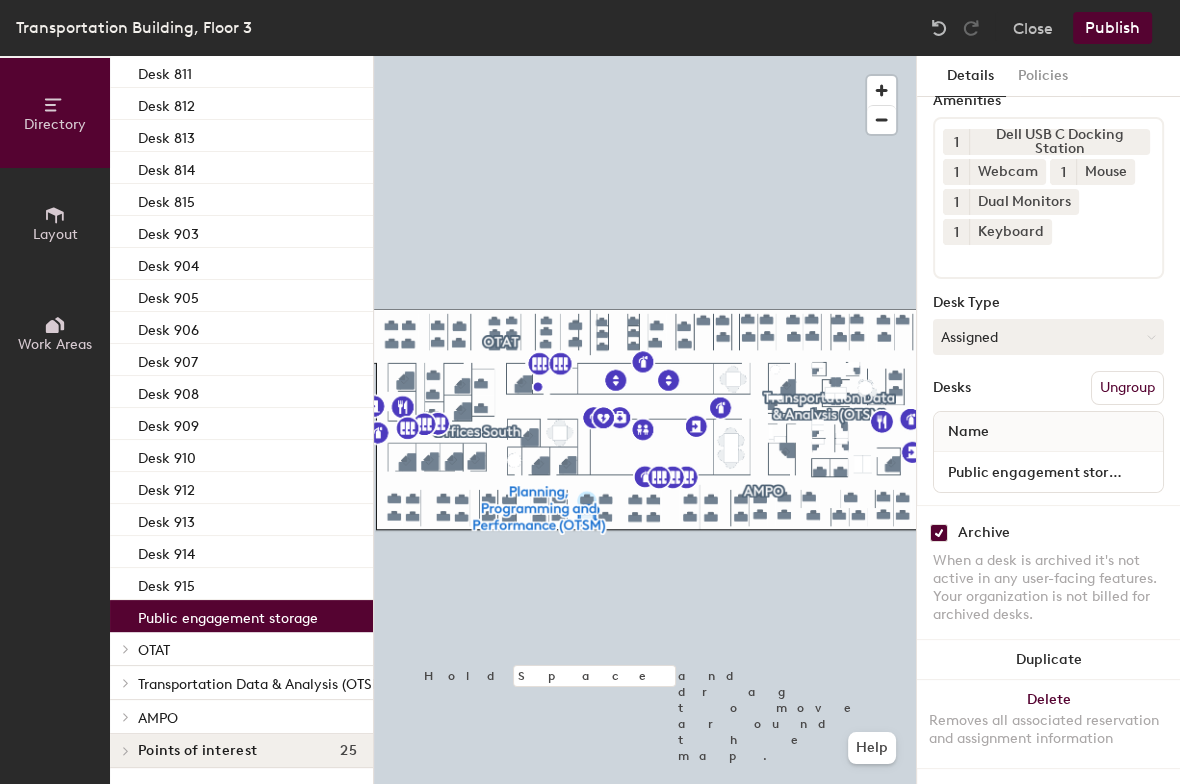 click 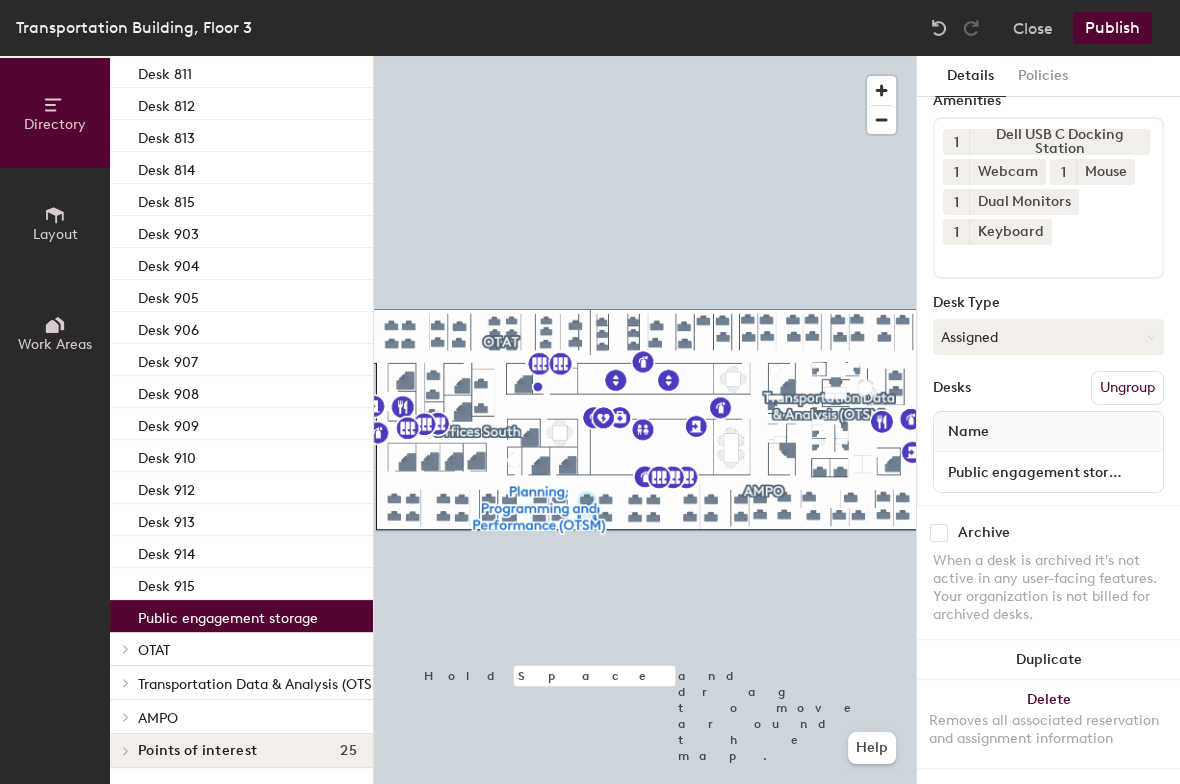 checkbox on "false" 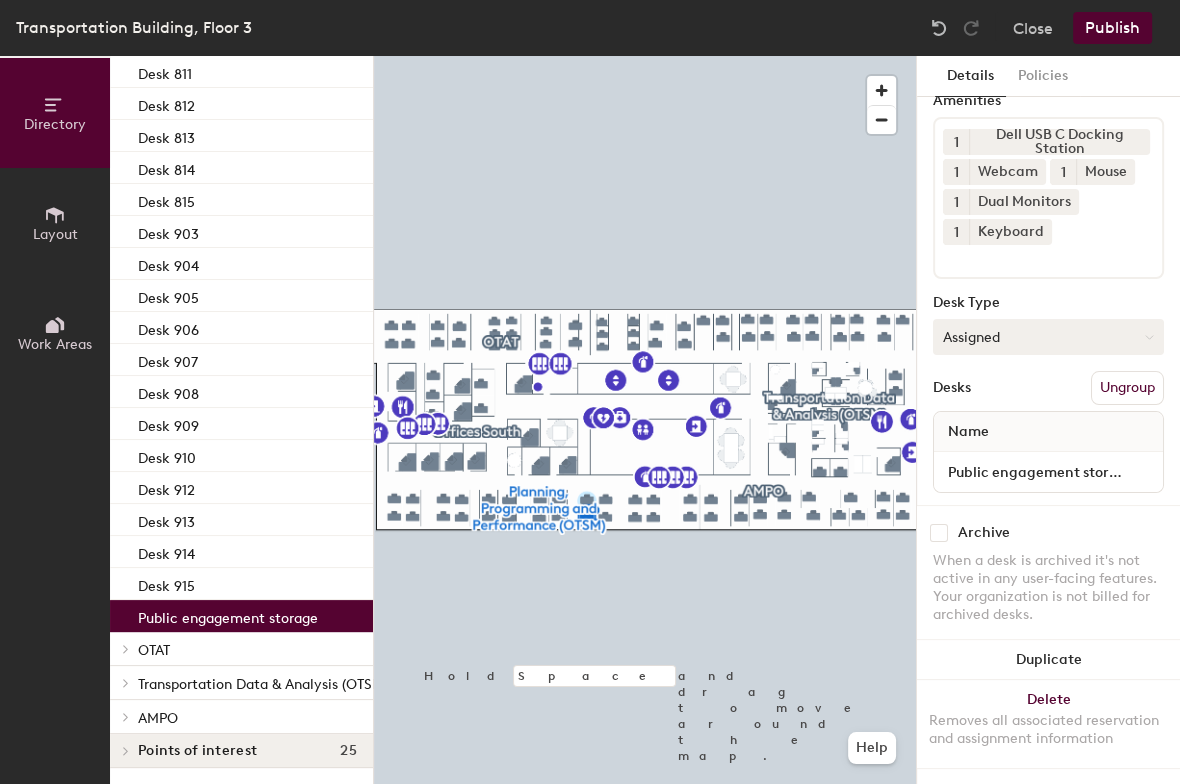 click on "Assigned" 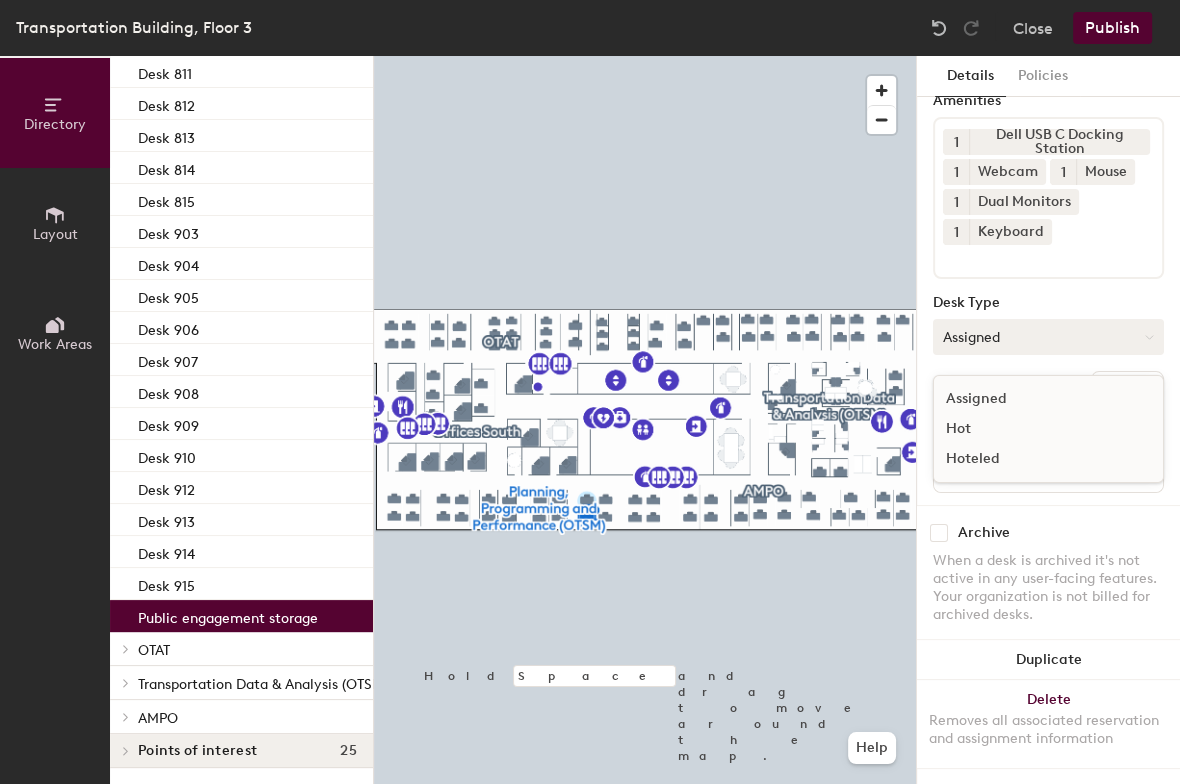 click on "Assigned" 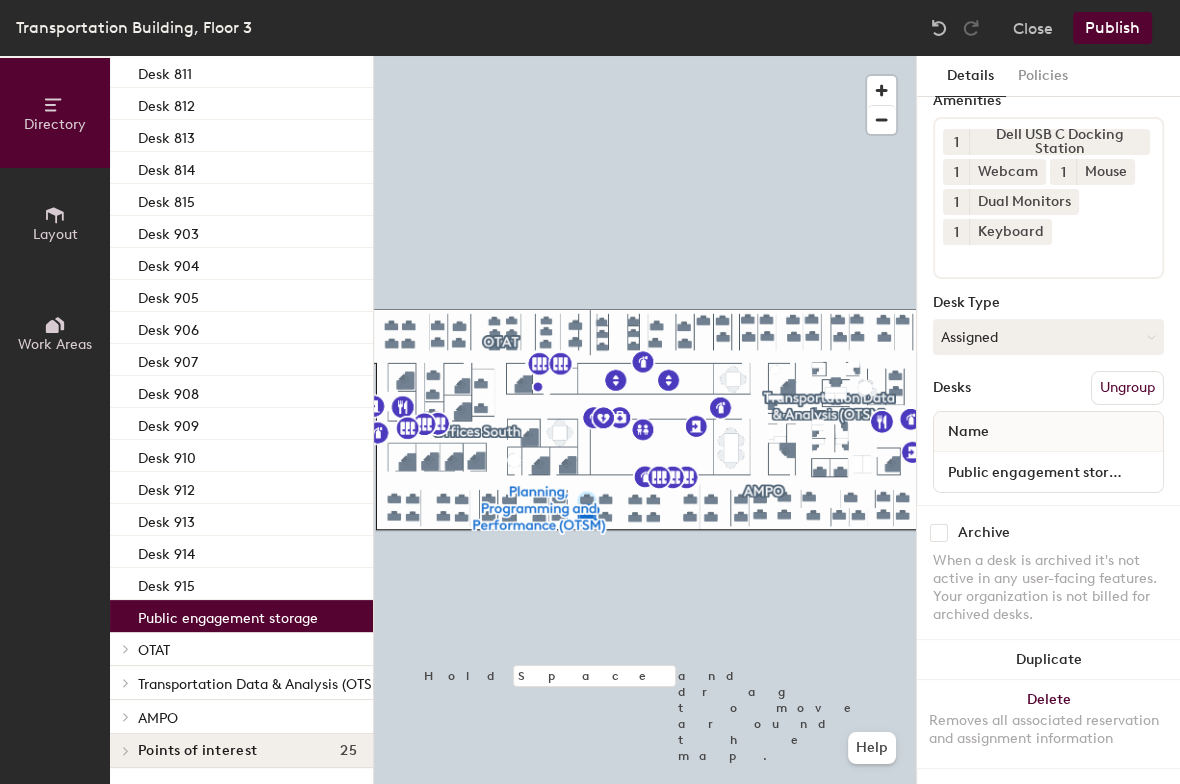 scroll, scrollTop: 0, scrollLeft: 0, axis: both 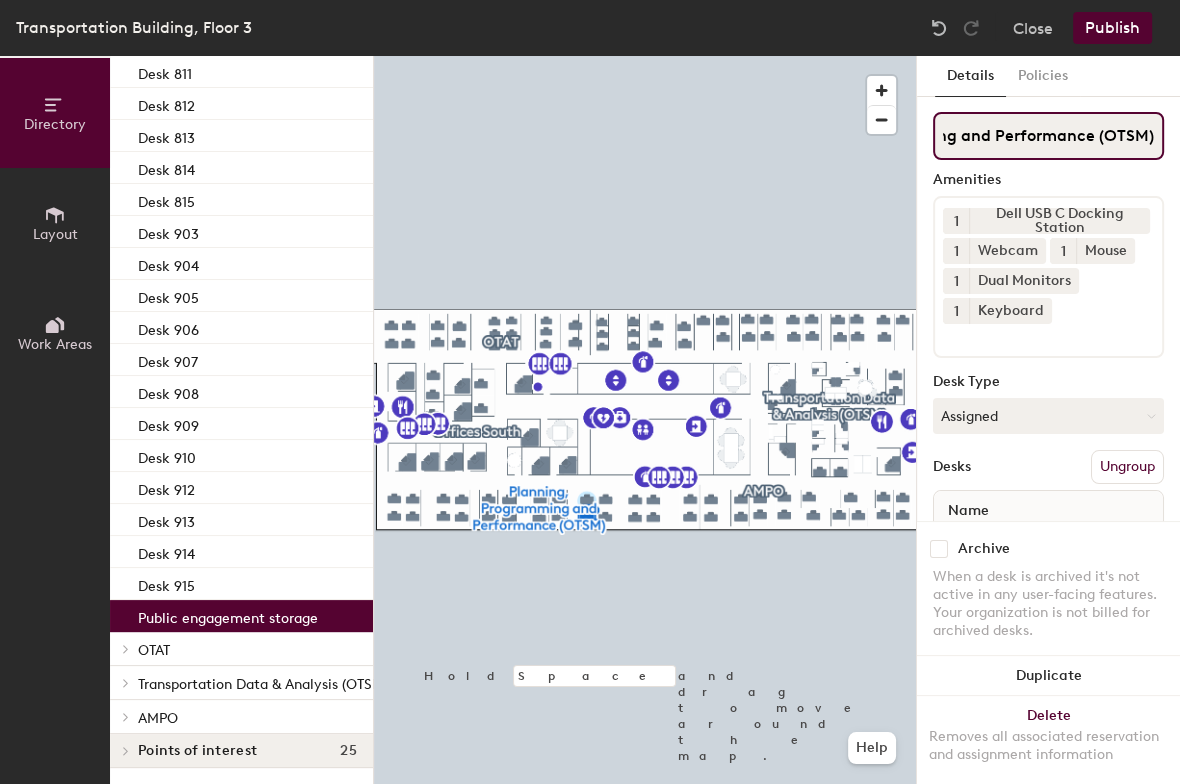 drag, startPoint x: 1039, startPoint y: 141, endPoint x: 1205, endPoint y: 128, distance: 166.50826 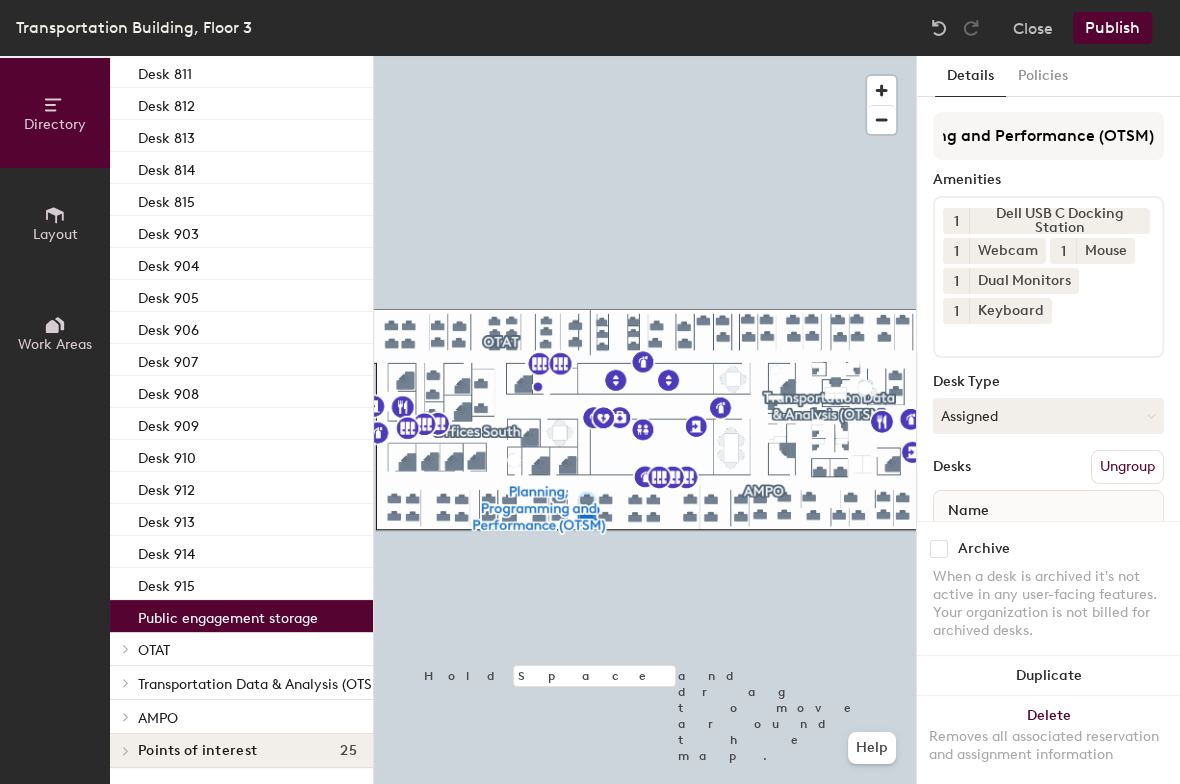 scroll, scrollTop: 0, scrollLeft: 0, axis: both 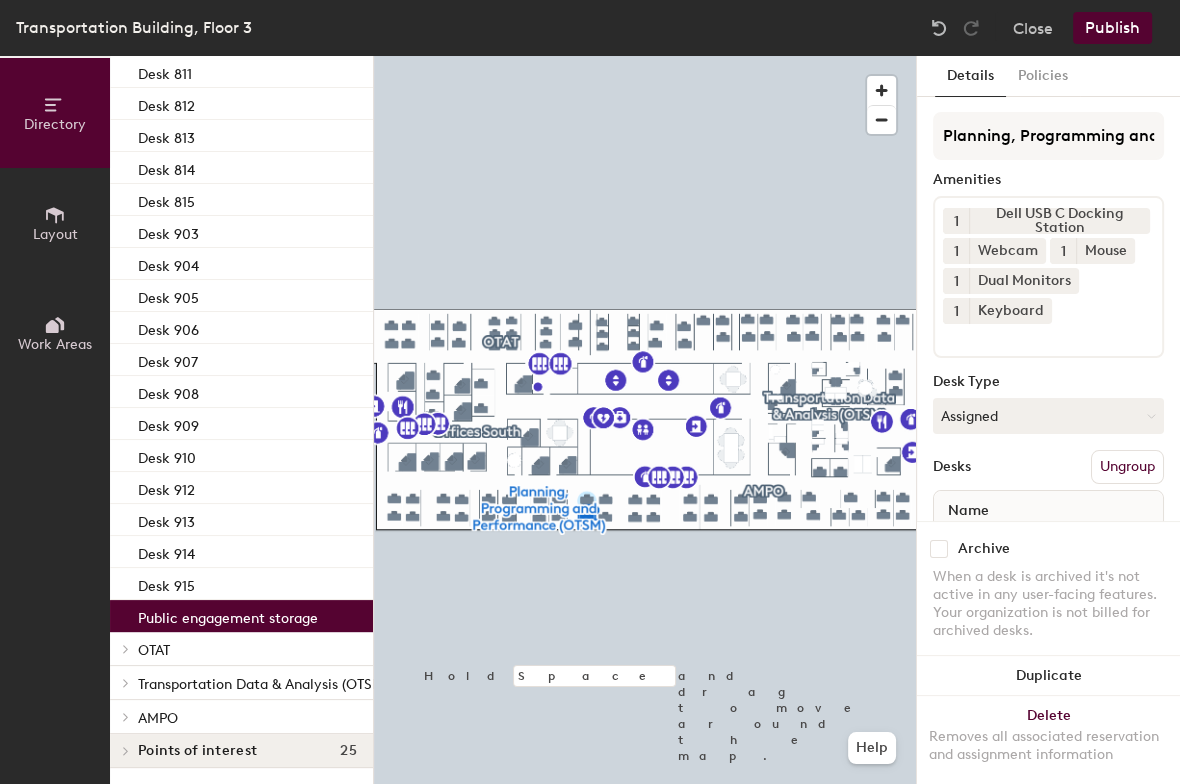 click on "Publish" 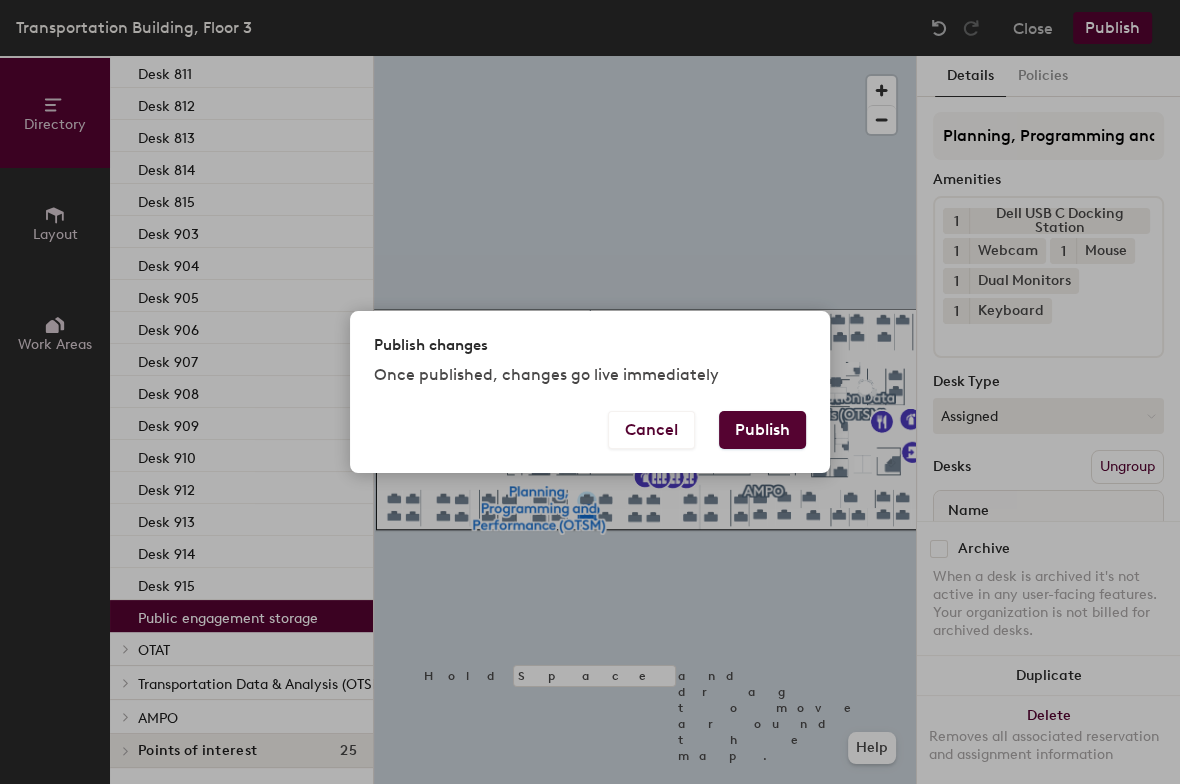 click on "Publish" at bounding box center (762, 430) 